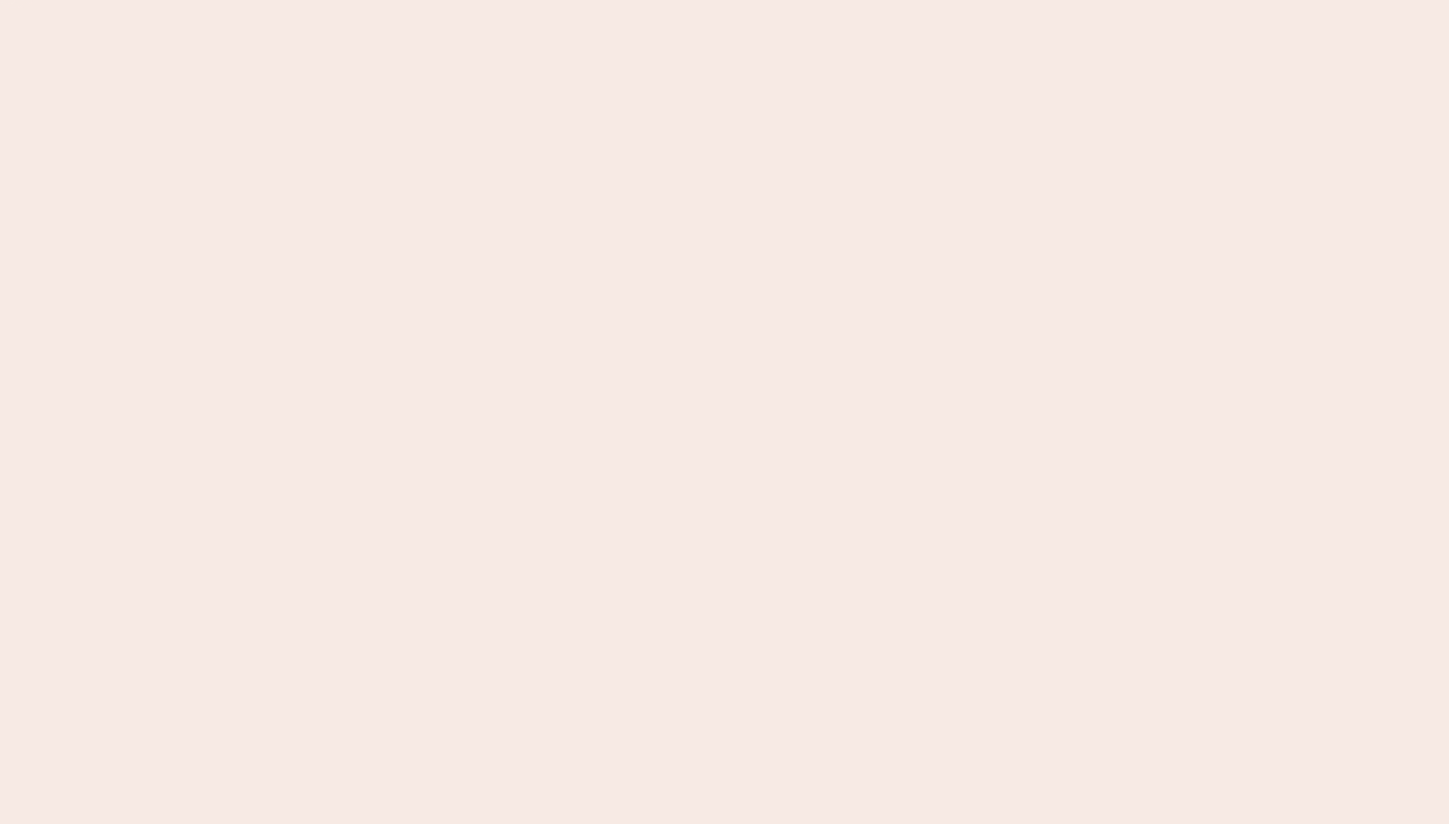 scroll, scrollTop: 0, scrollLeft: 0, axis: both 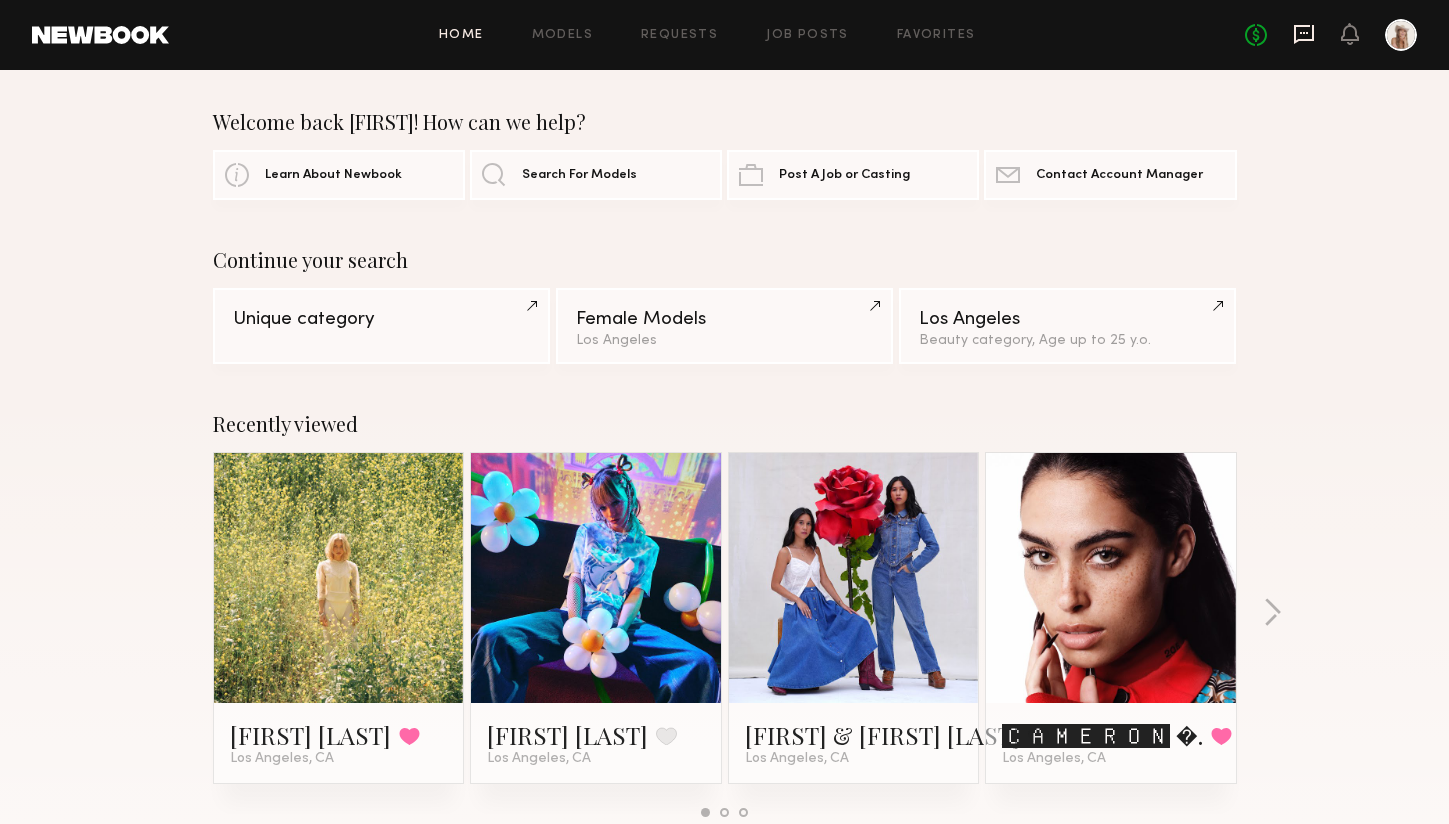 click 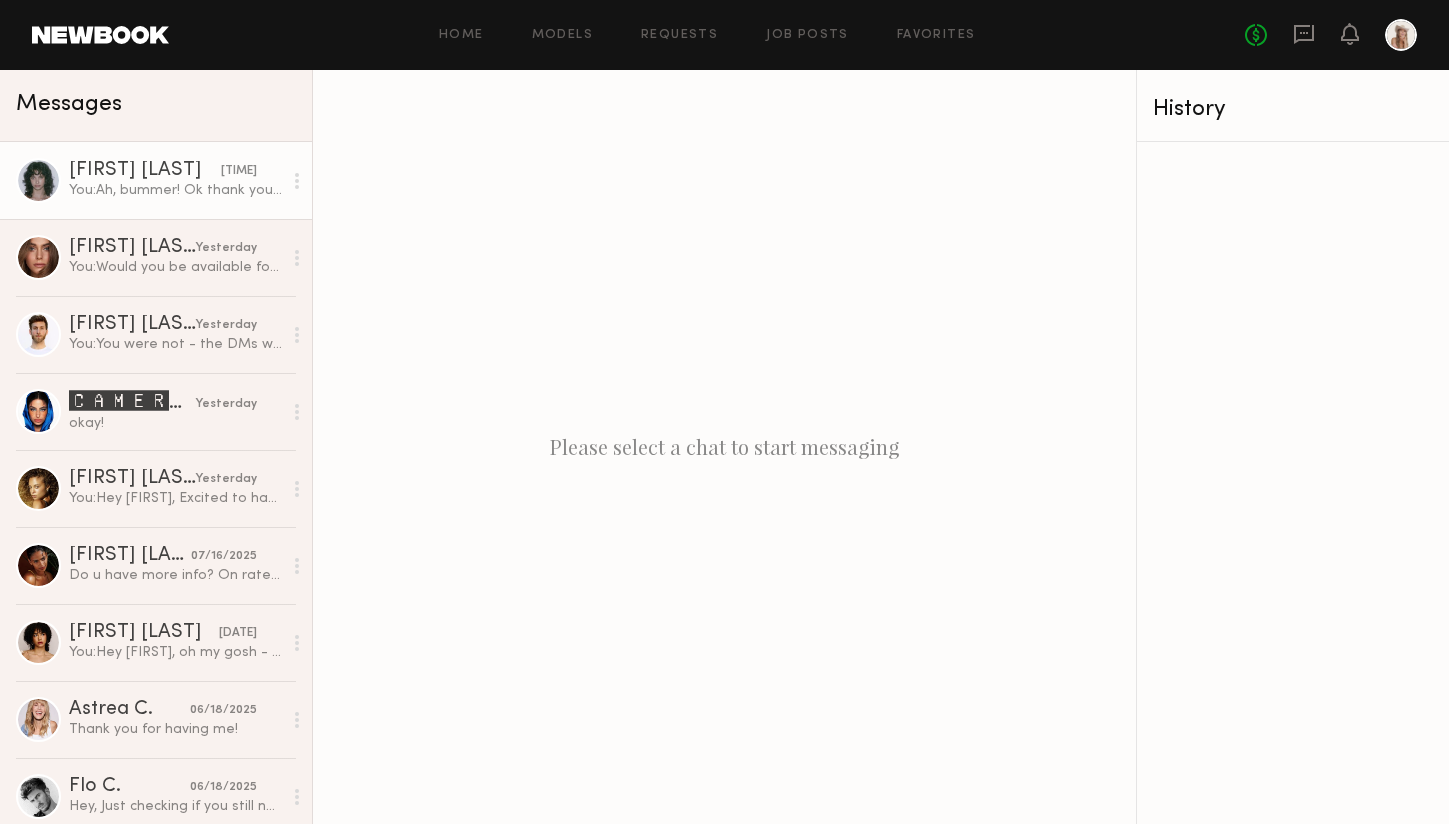 click on "[FIRST] [LAST] [TIME] You:  Ah, bummer! Ok thank you for letting us know." 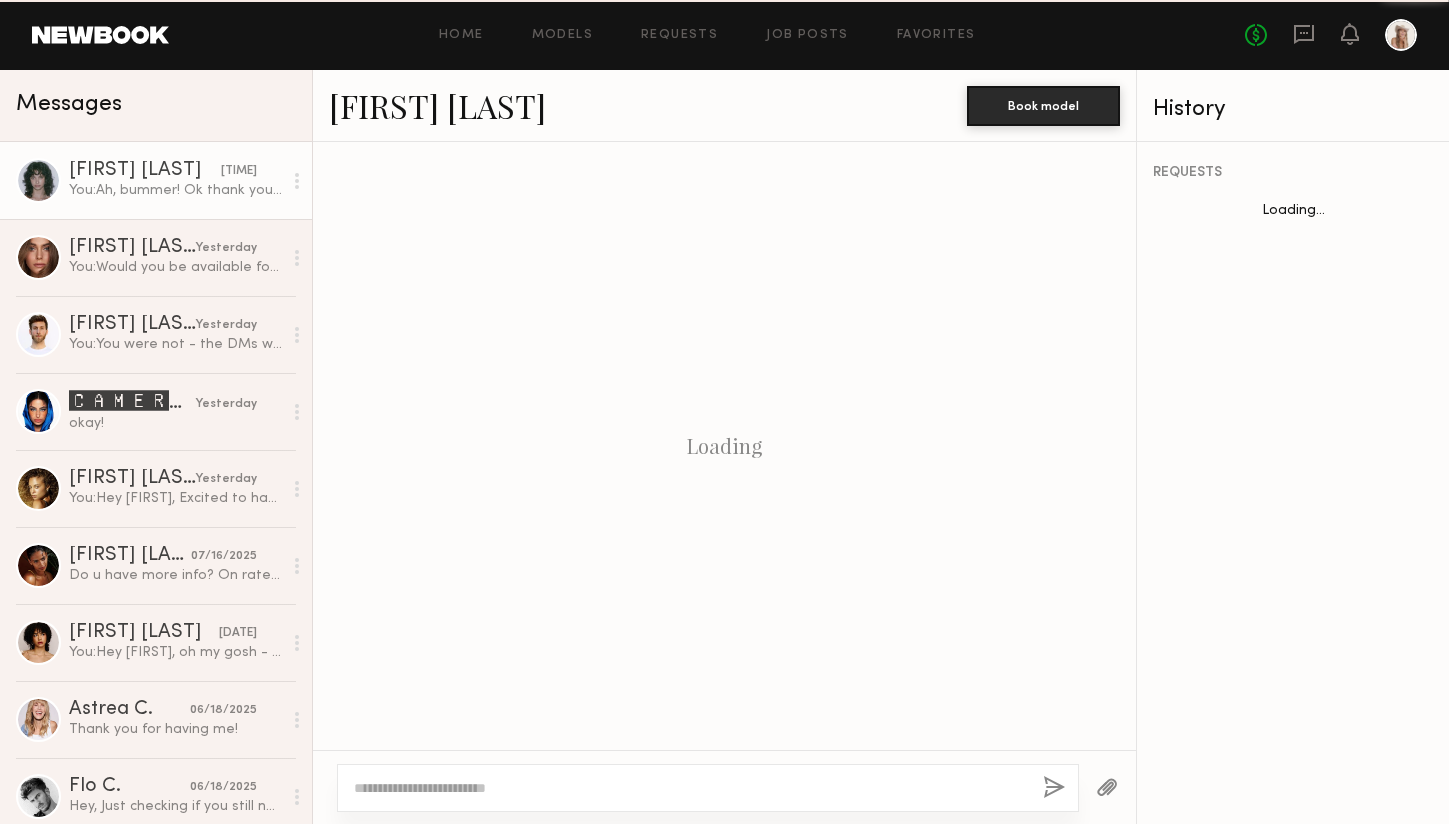 scroll, scrollTop: 1084, scrollLeft: 0, axis: vertical 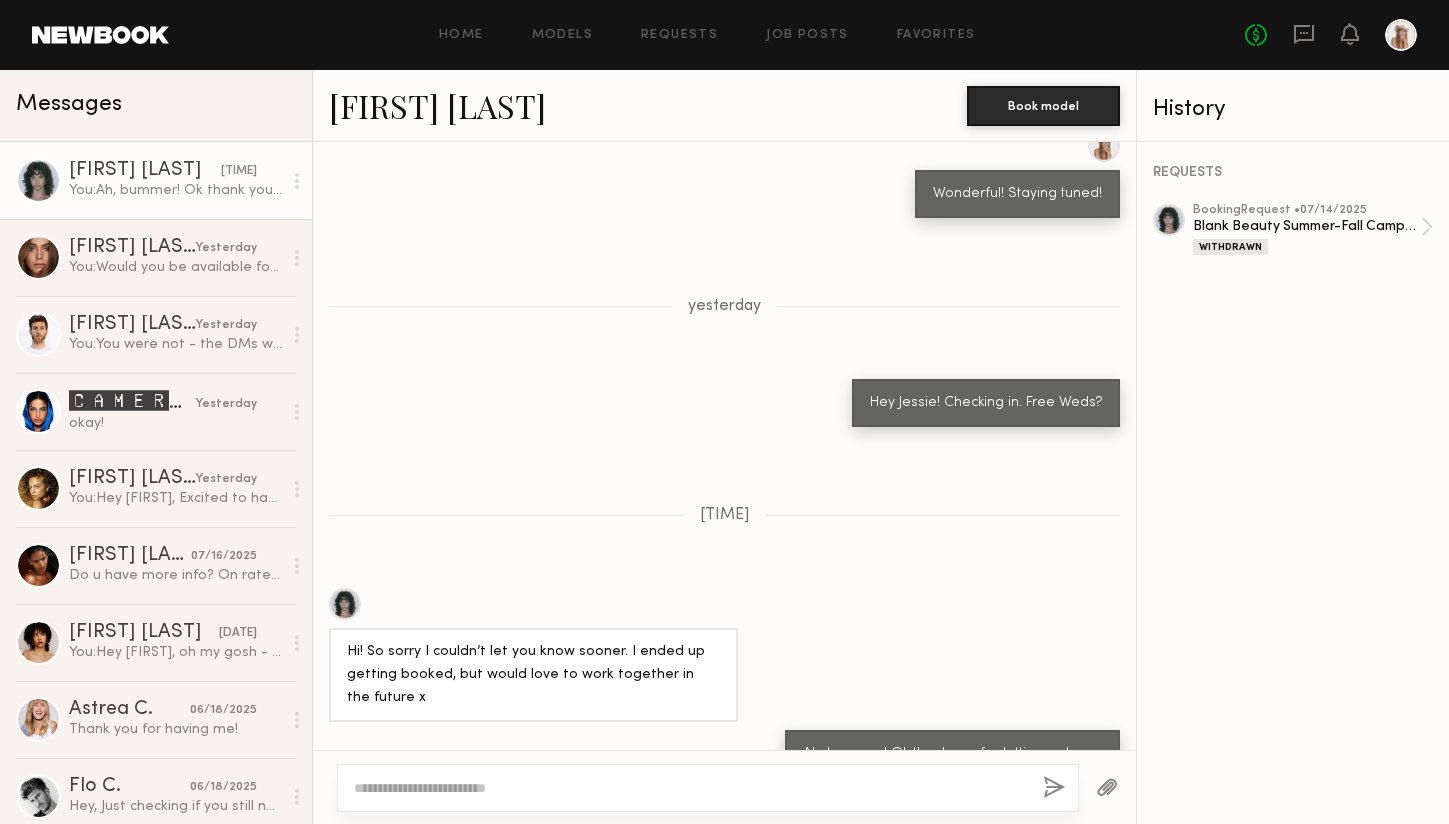 click on "[FIRST] [LAST]" 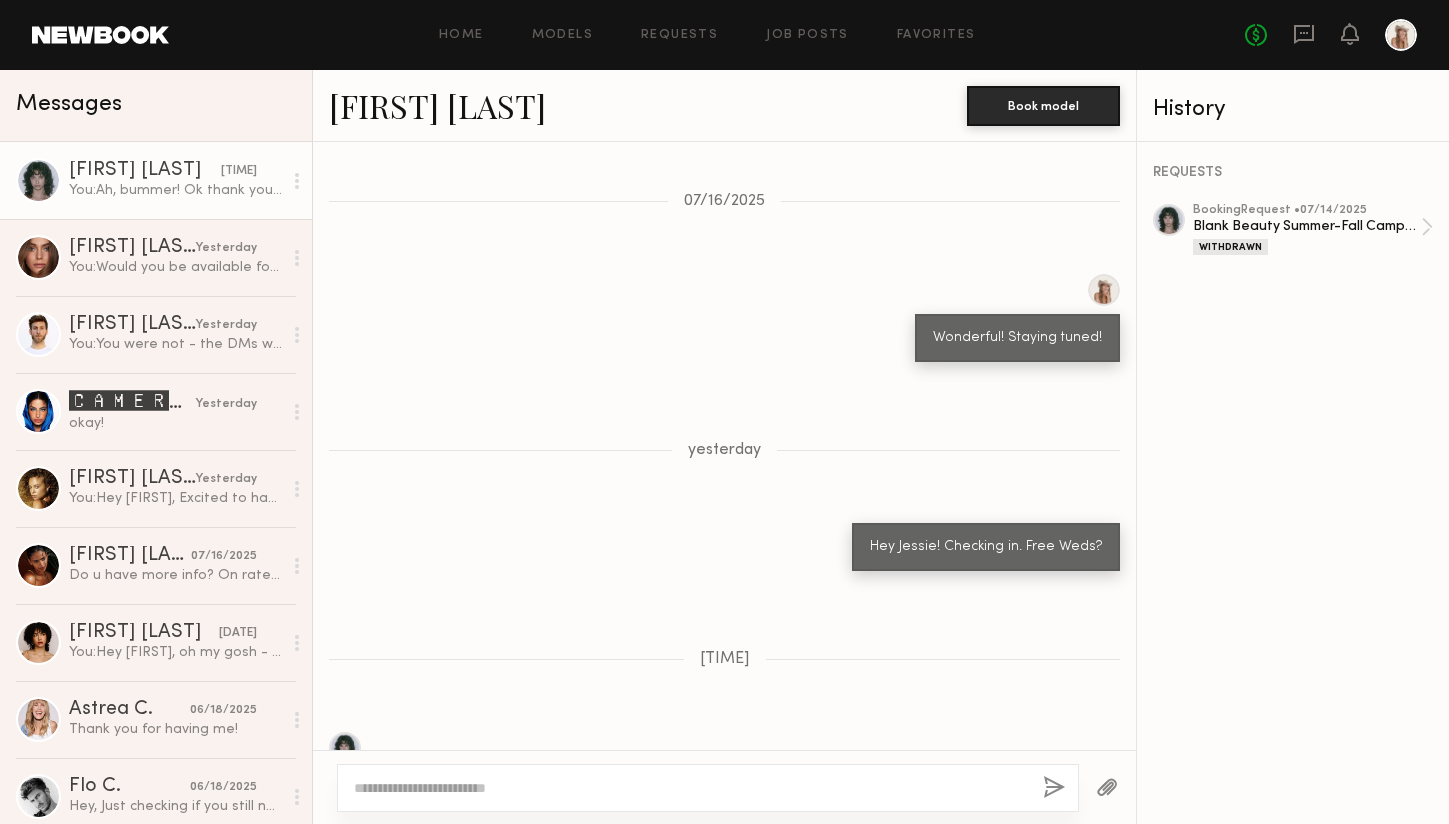 scroll, scrollTop: 866, scrollLeft: 0, axis: vertical 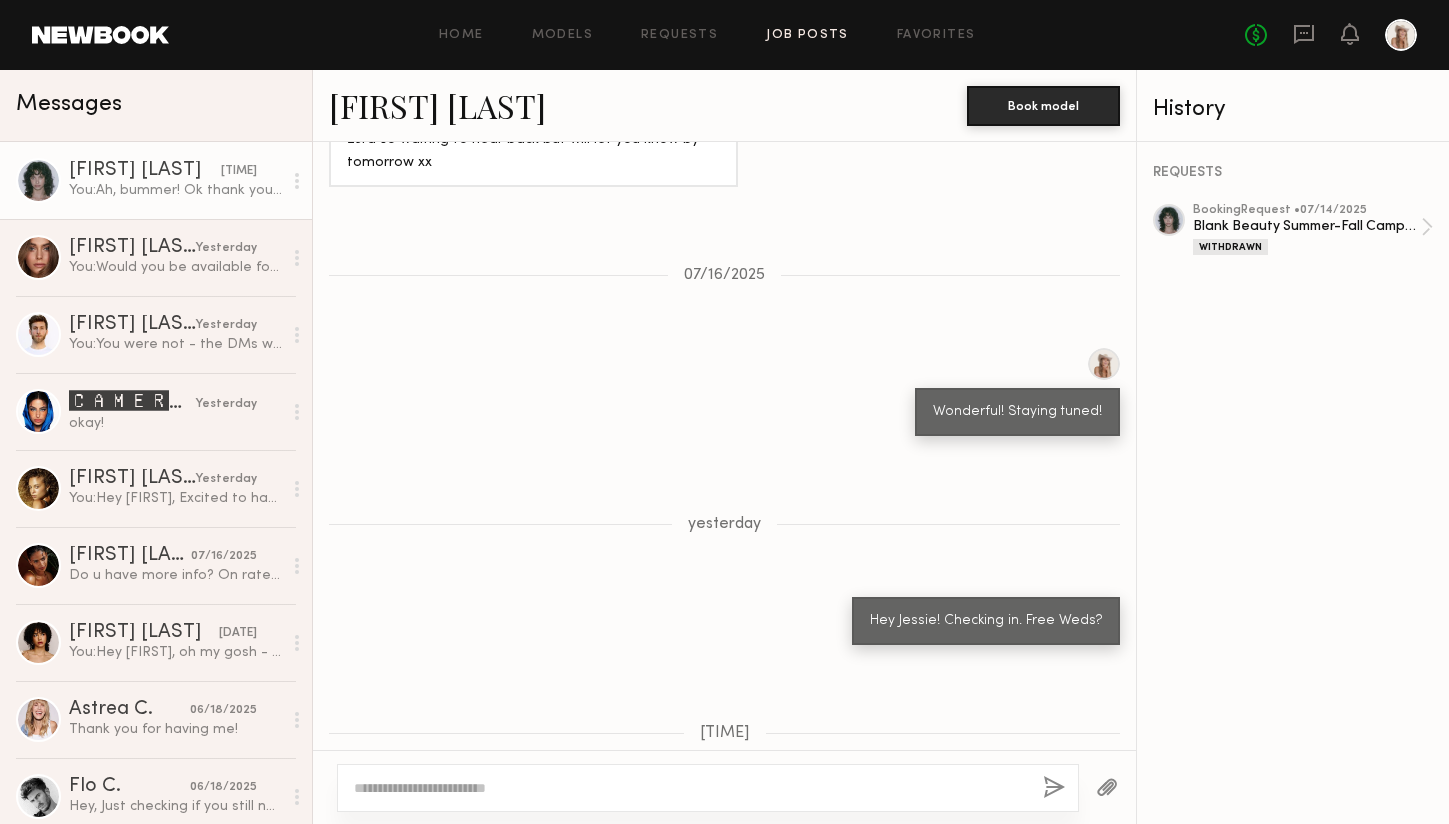 click on "Job Posts" 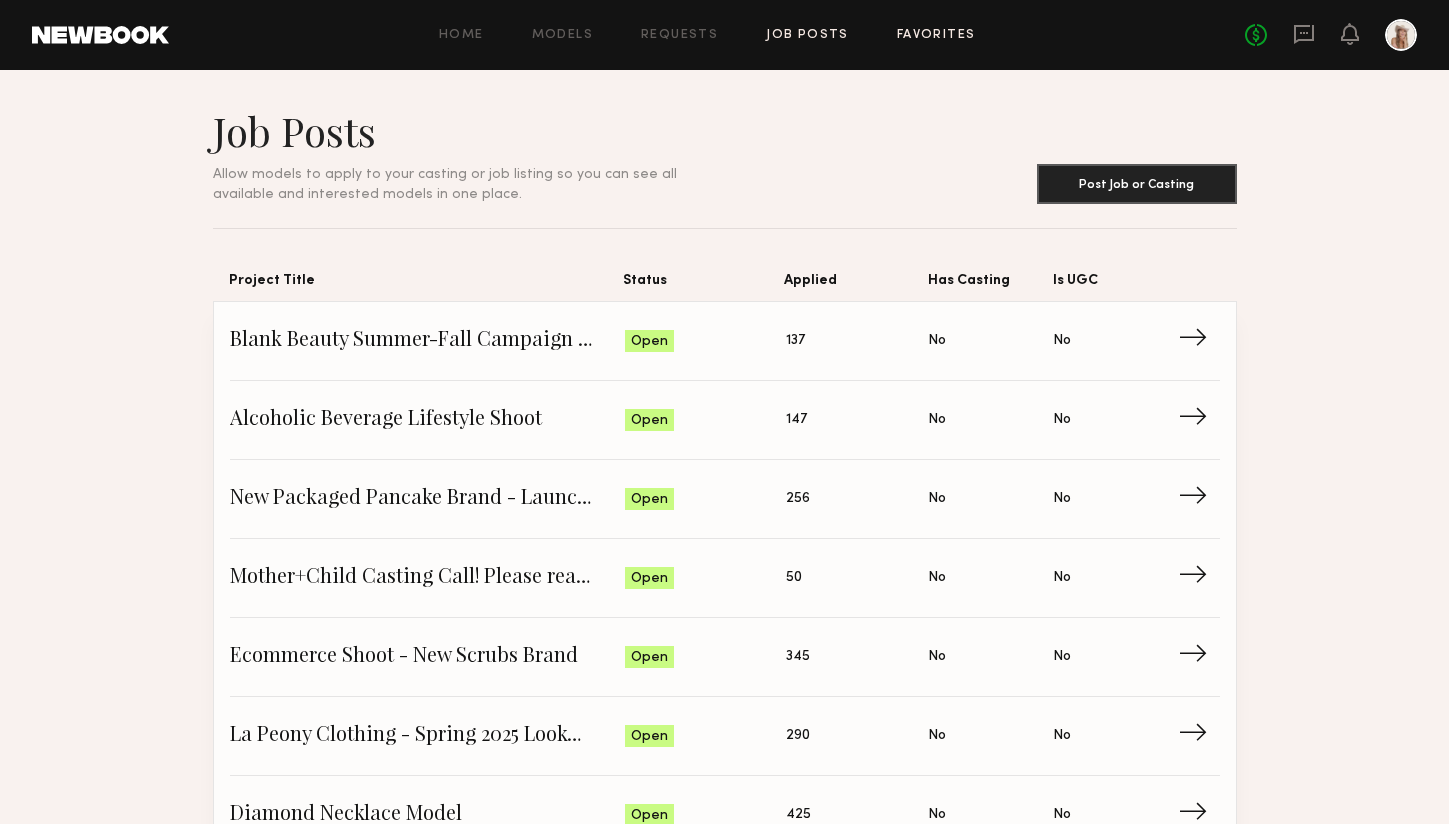 click on "Favorites" 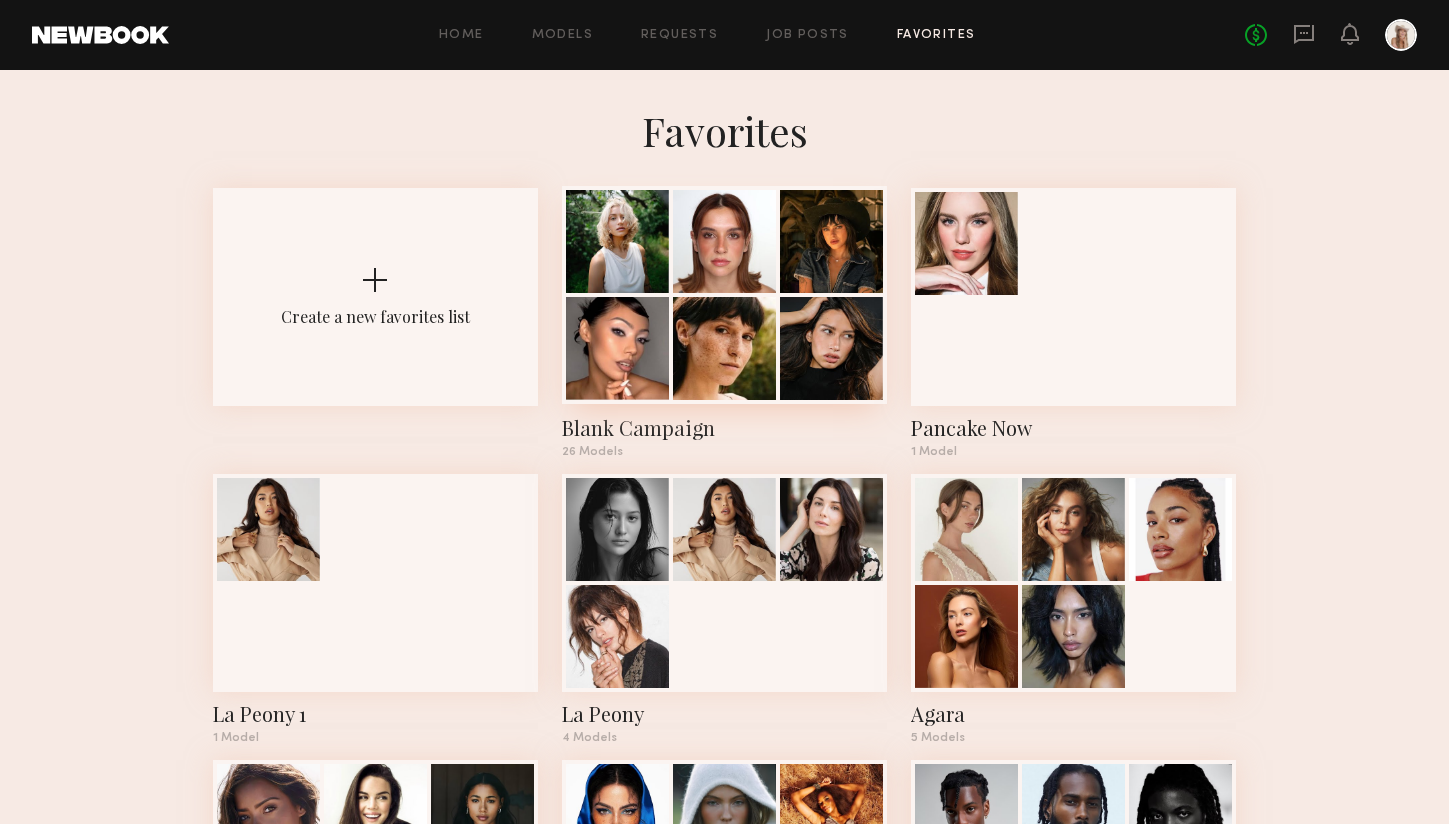 click 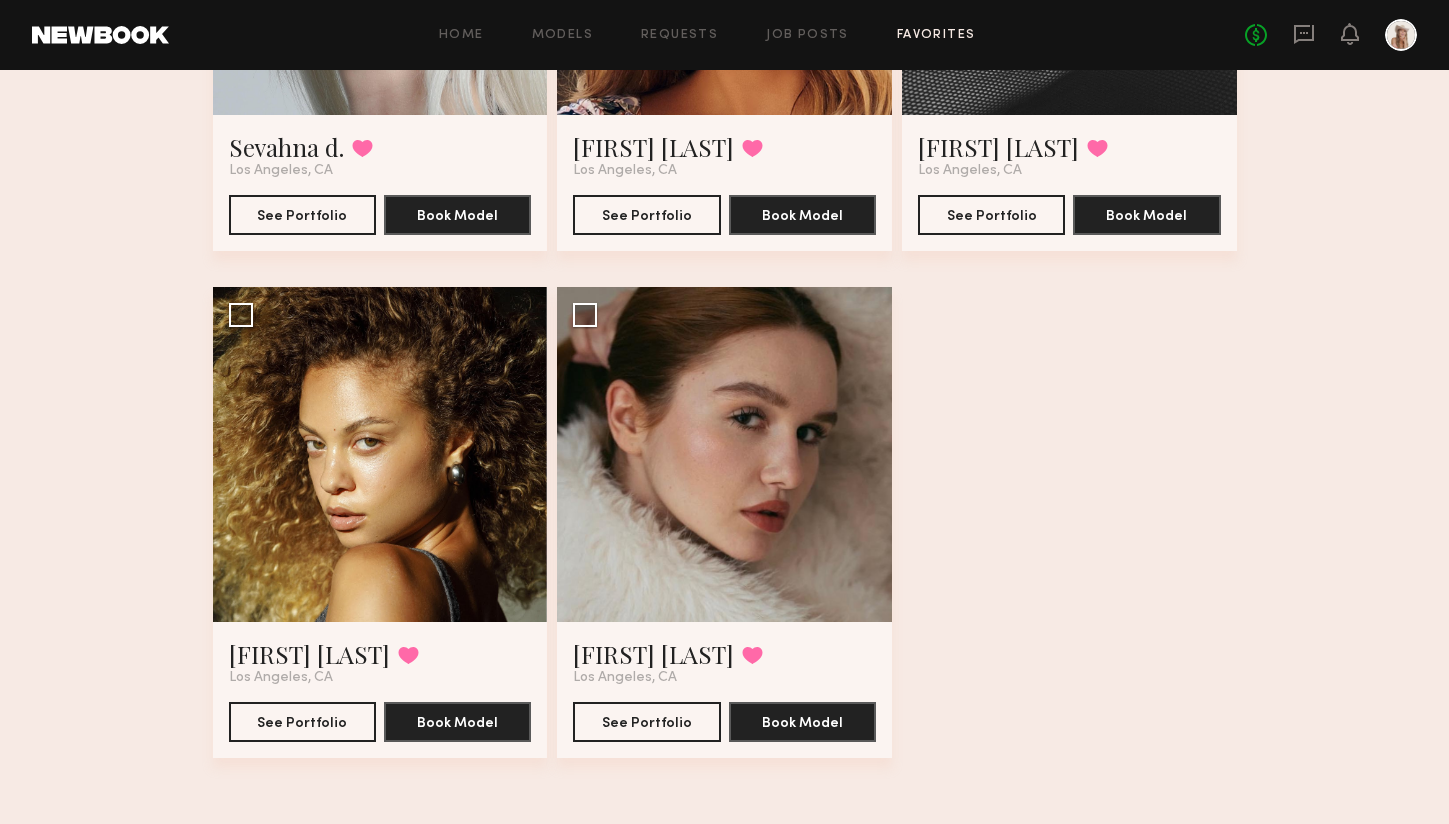 scroll, scrollTop: 3993, scrollLeft: 0, axis: vertical 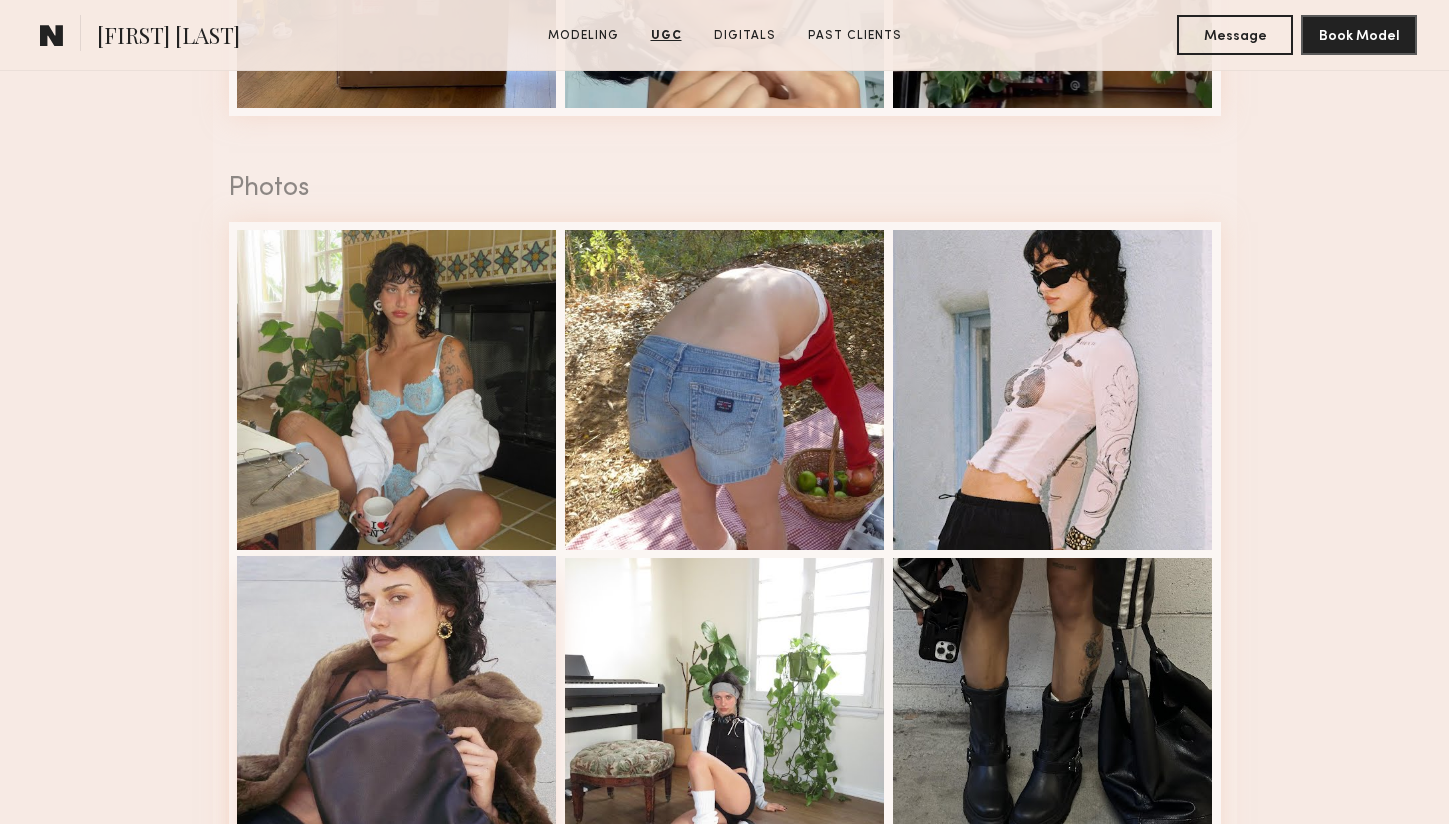 click 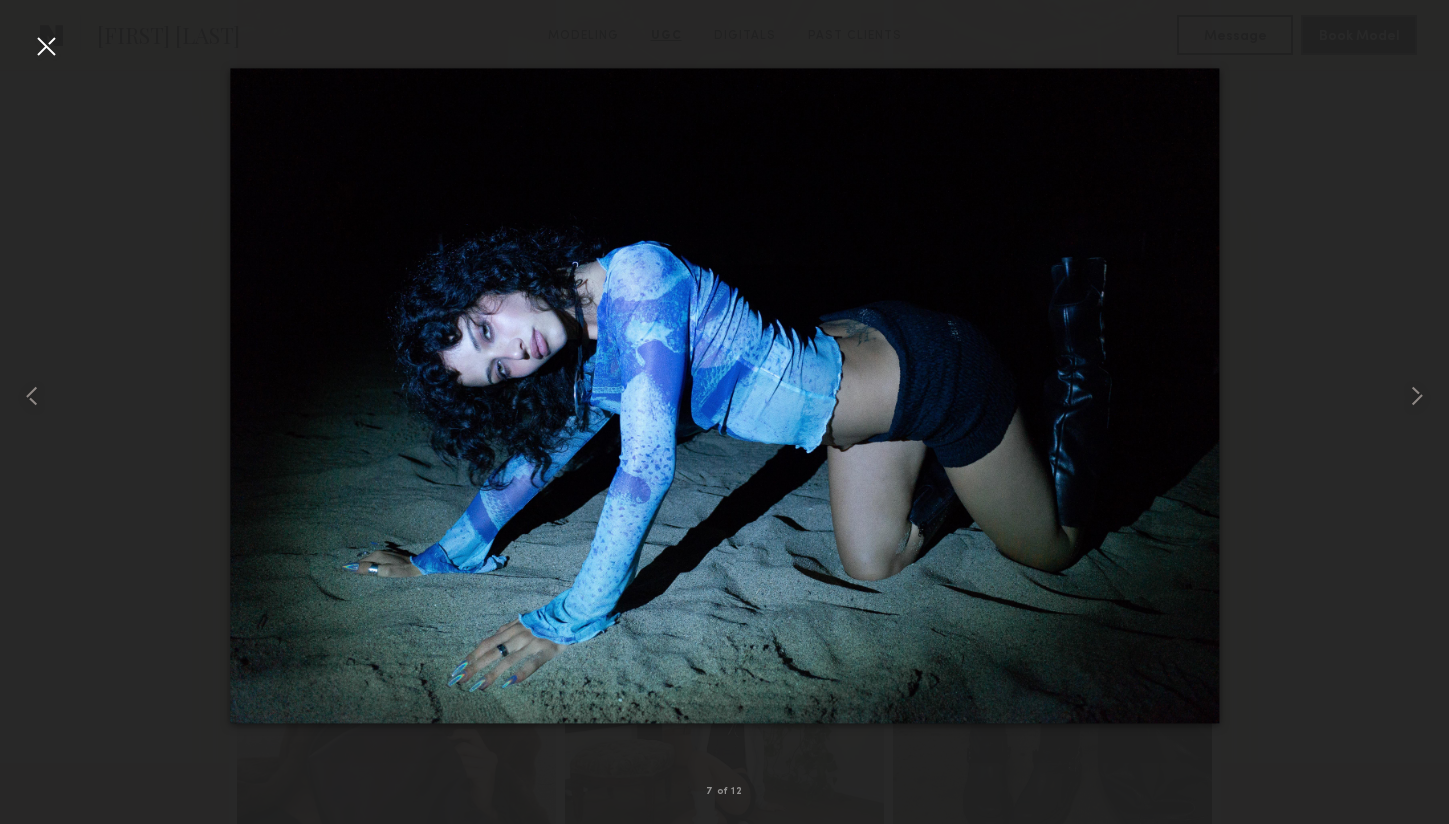 click at bounding box center (46, 46) 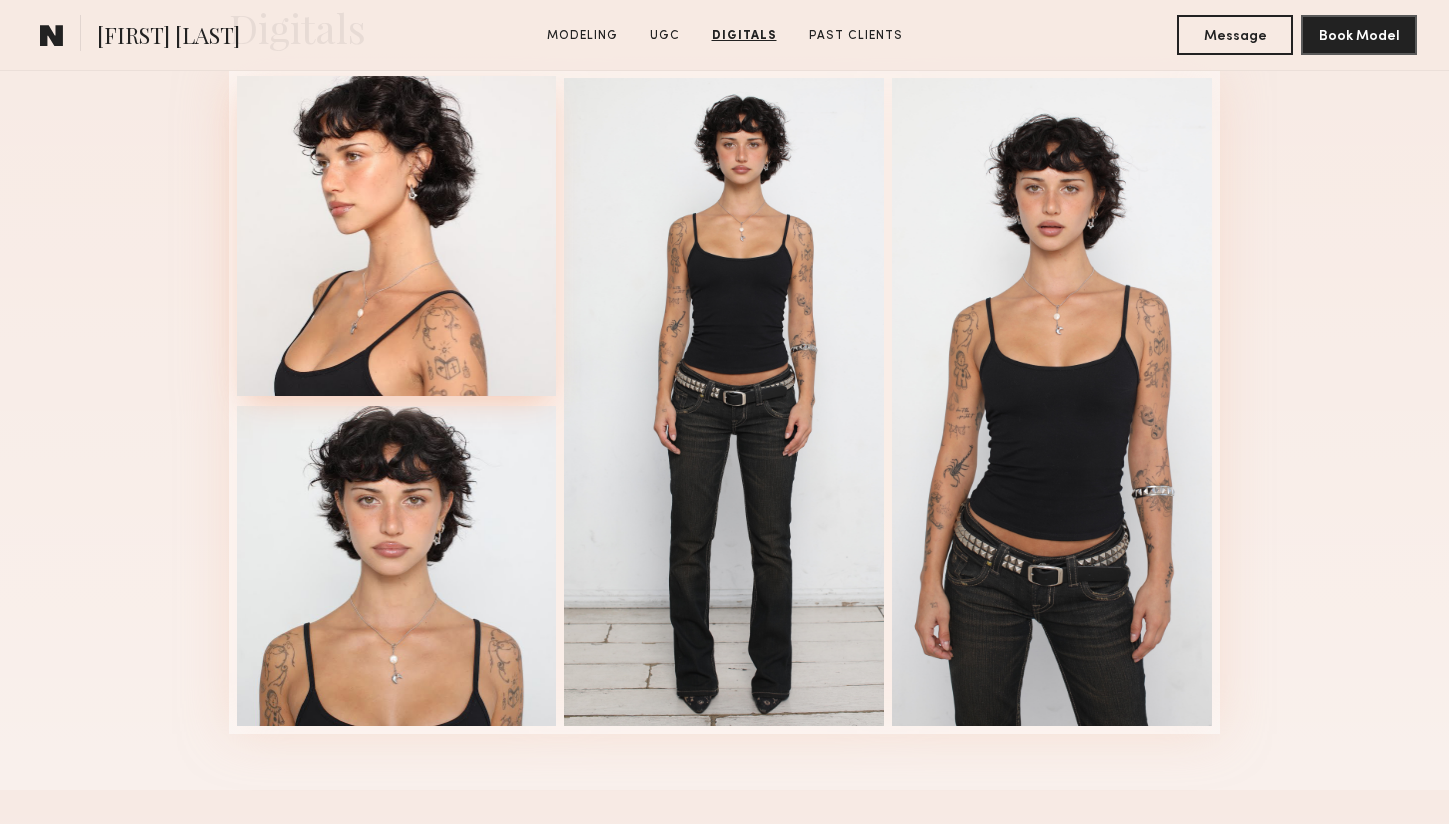 scroll, scrollTop: 4366, scrollLeft: 0, axis: vertical 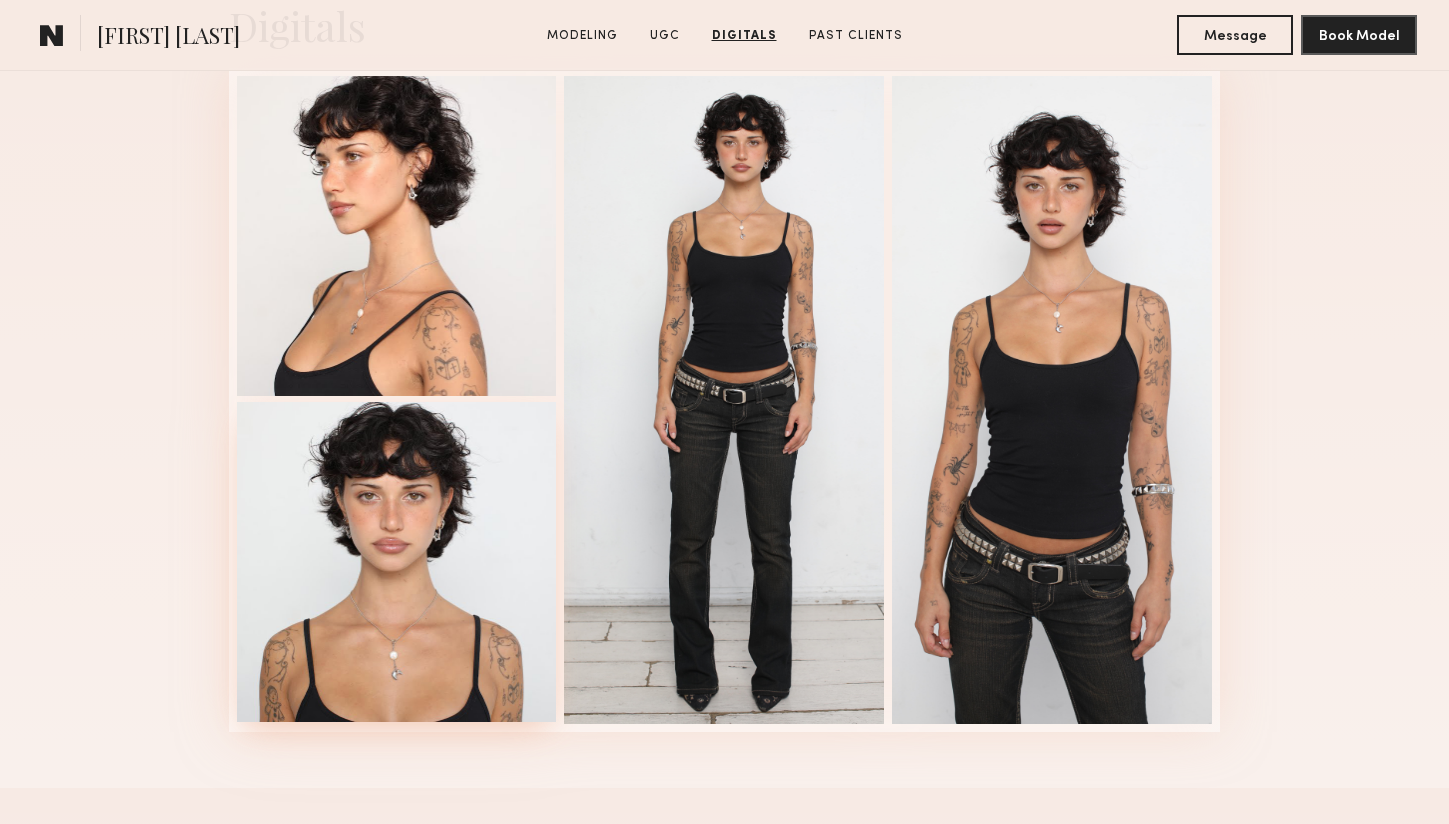 click at bounding box center (397, 562) 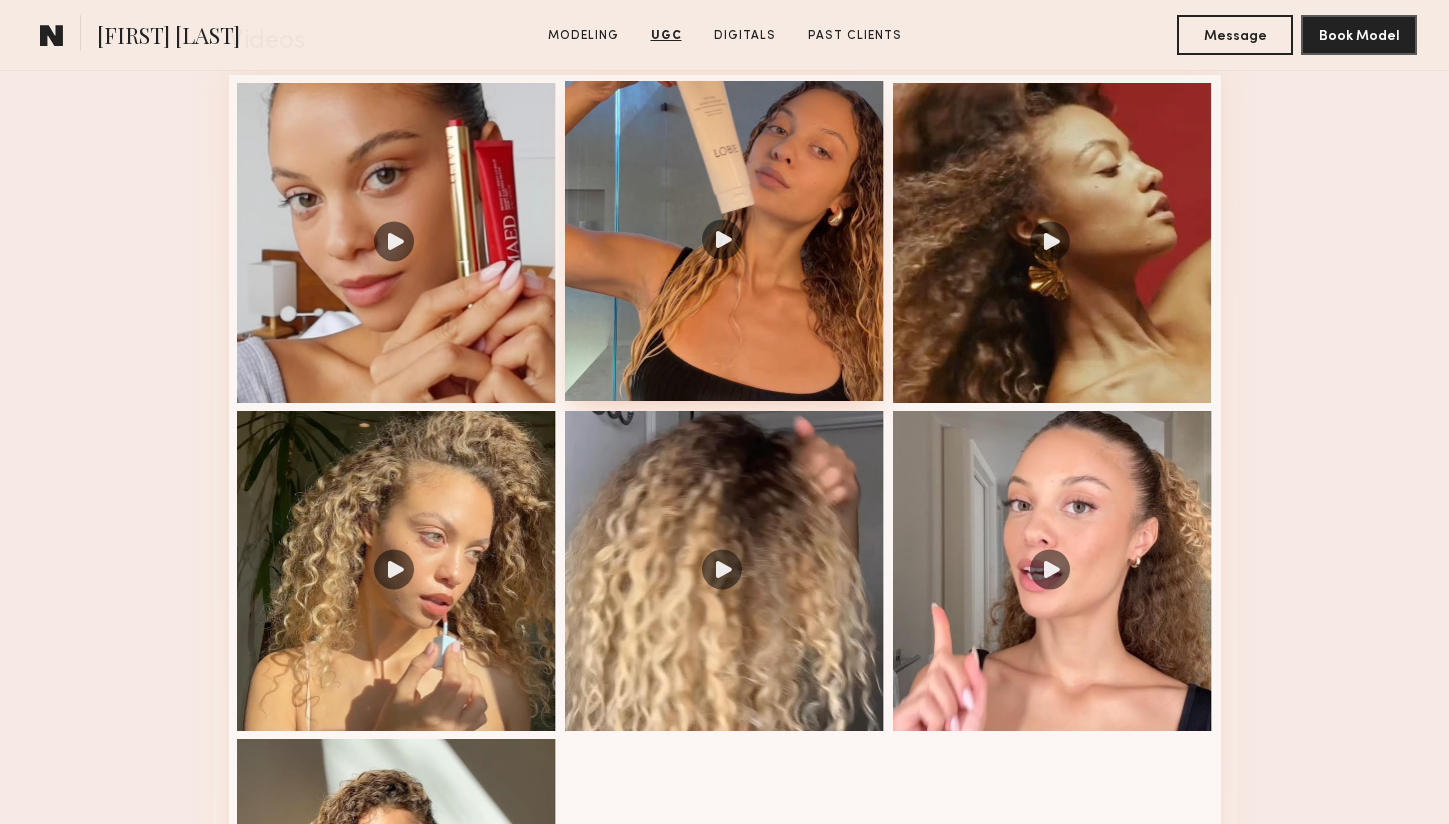 scroll, scrollTop: 2119, scrollLeft: 0, axis: vertical 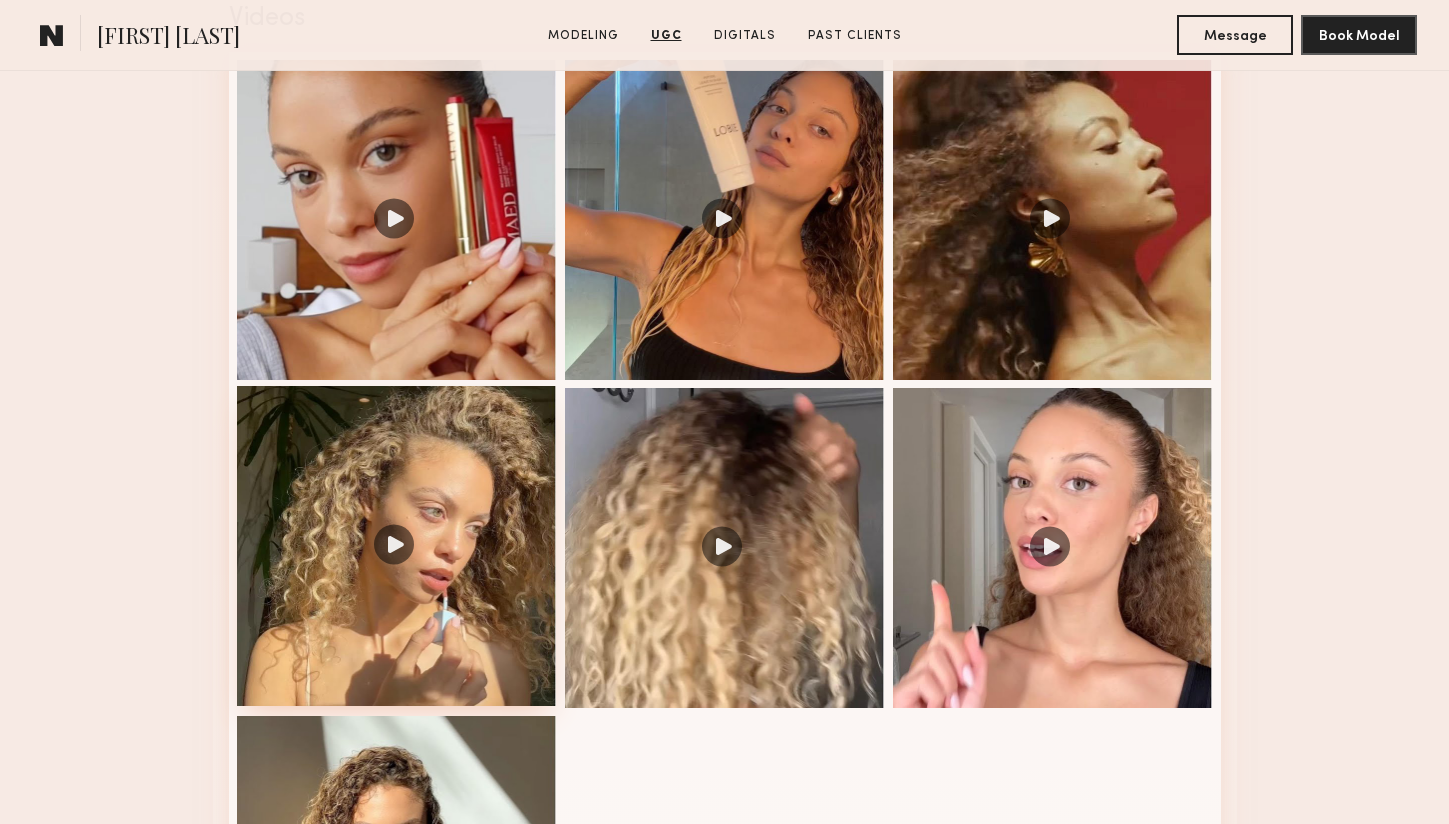 click at bounding box center [397, 546] 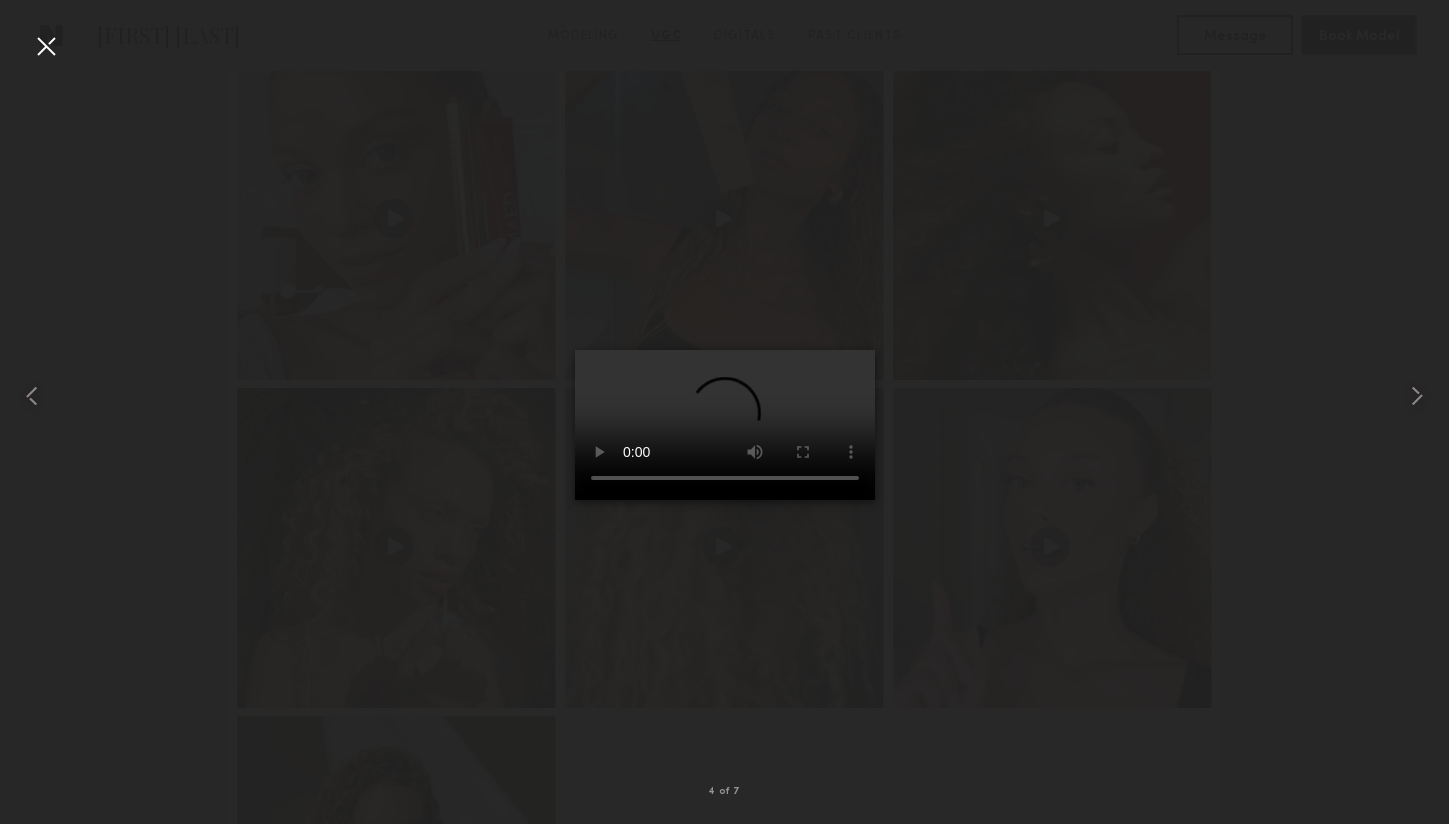 type 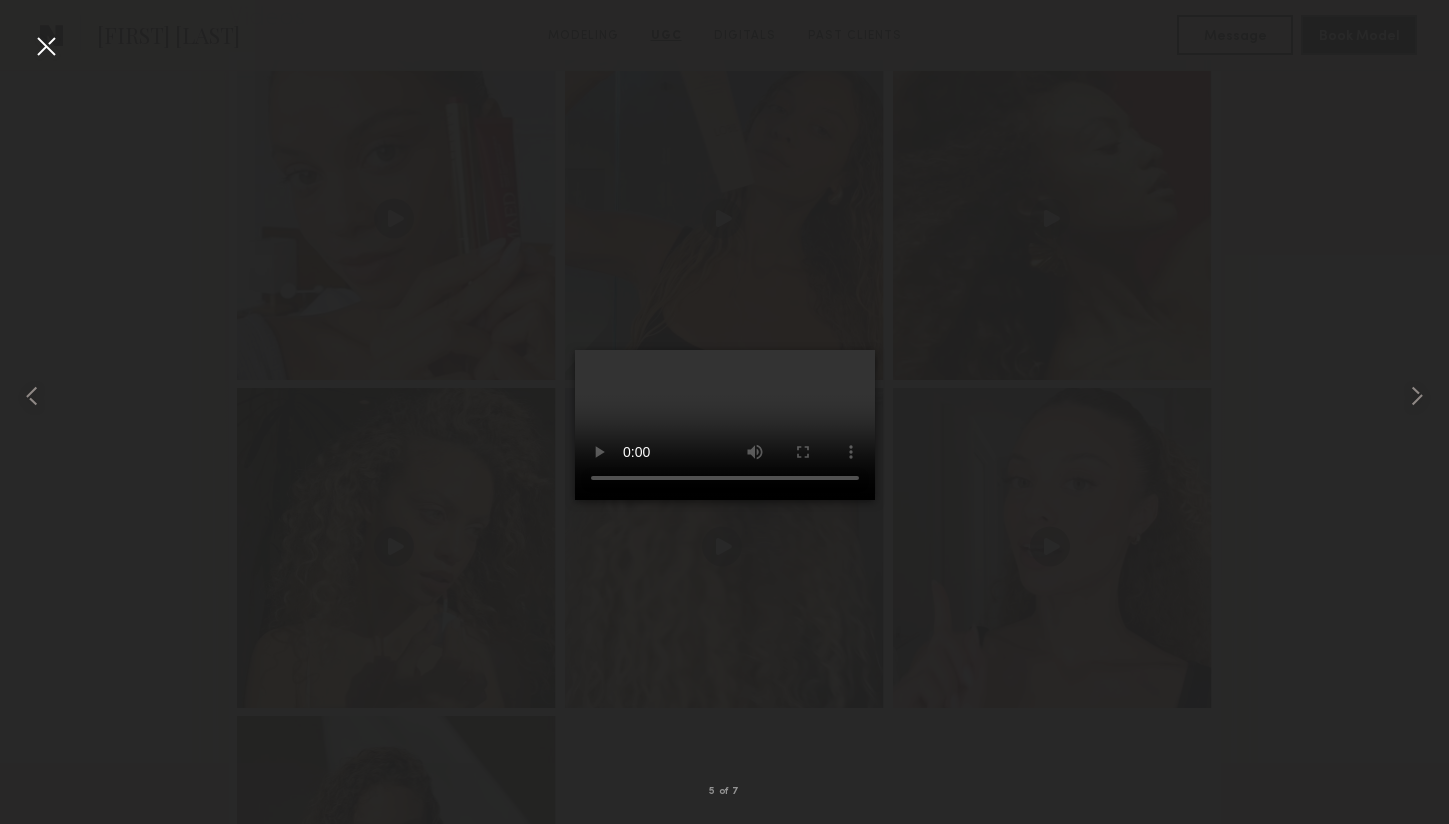 click at bounding box center (724, 396) 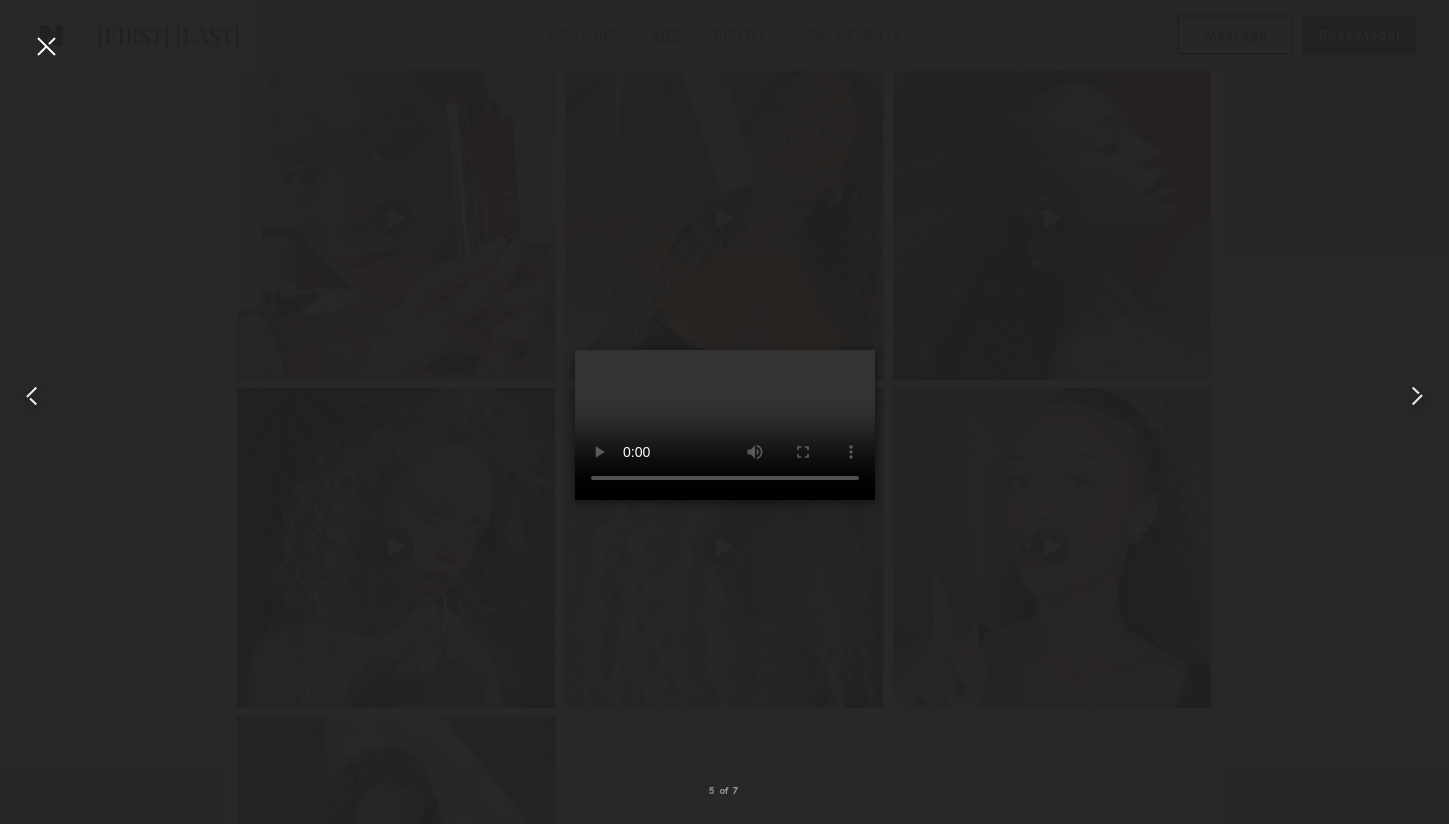 click at bounding box center (46, 46) 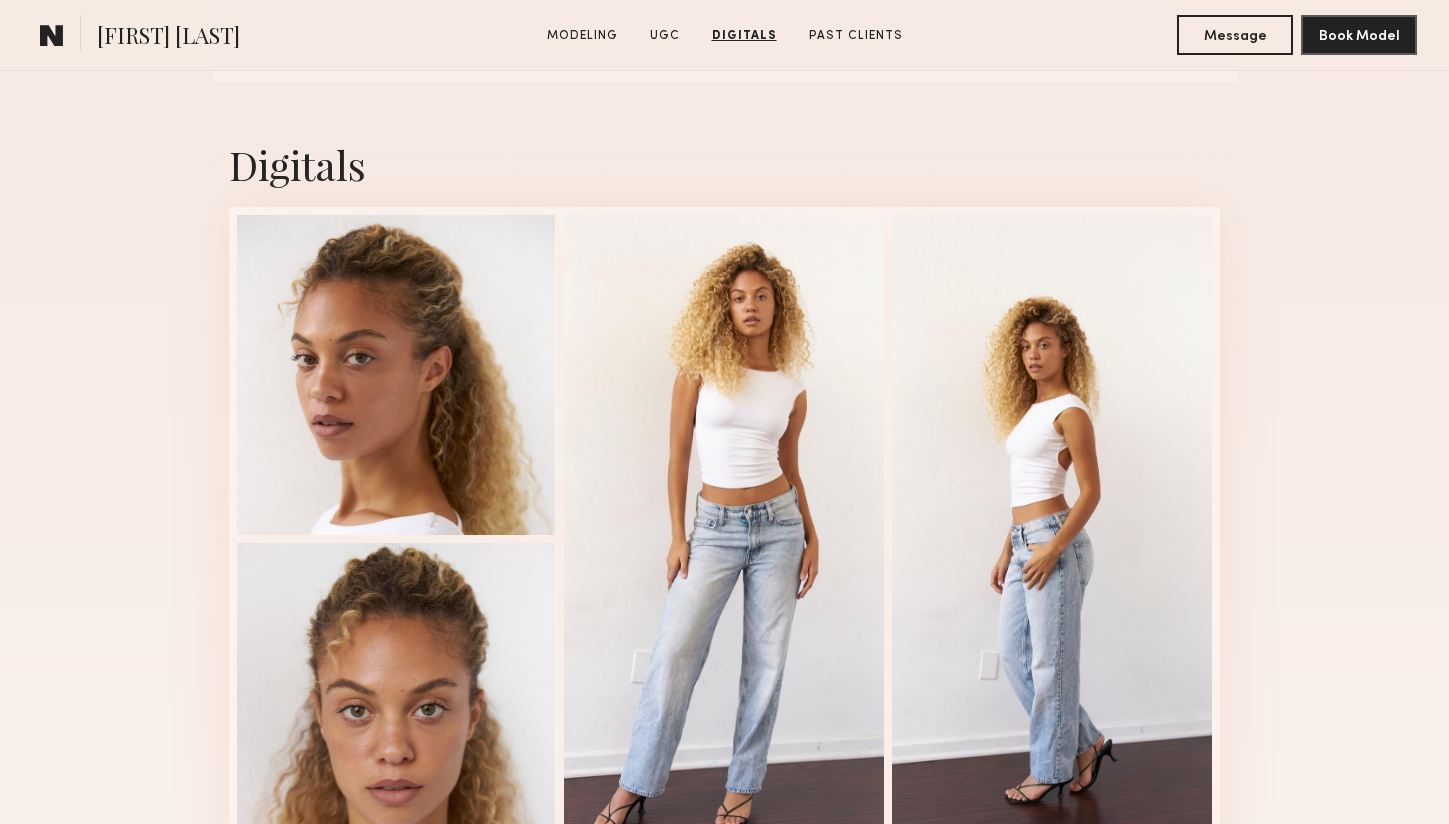 scroll, scrollTop: 3355, scrollLeft: 0, axis: vertical 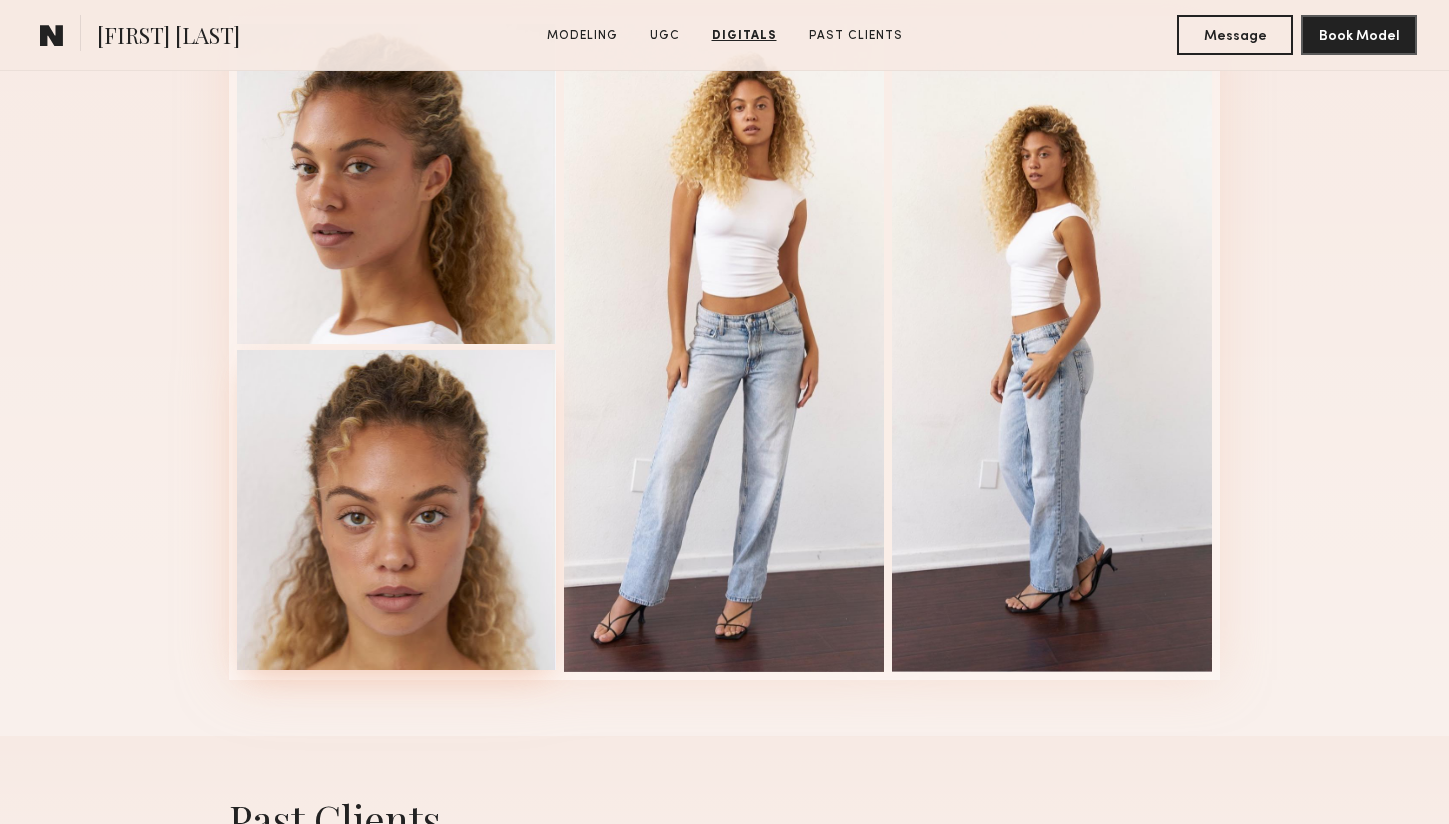 click at bounding box center (397, 510) 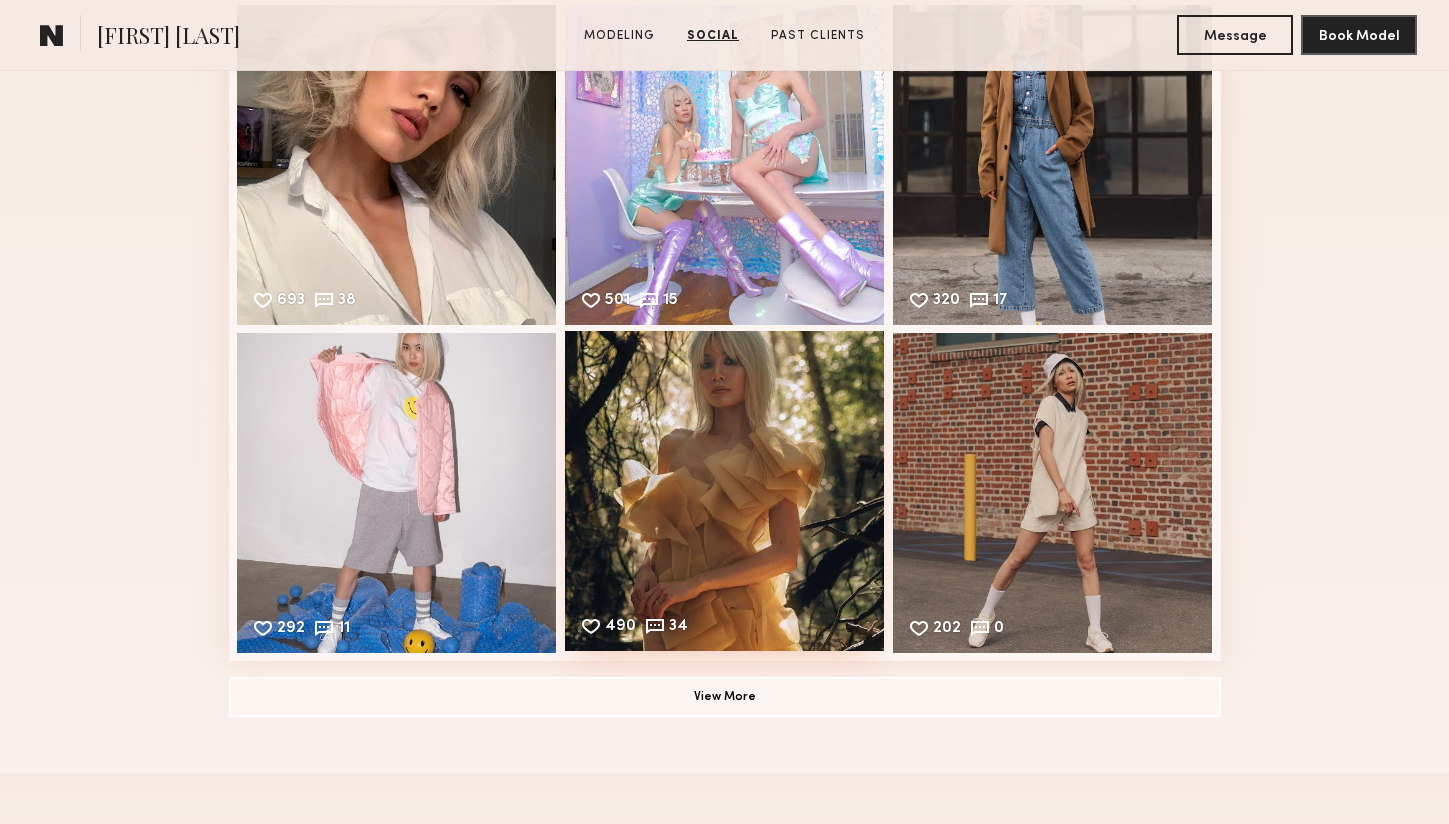 scroll, scrollTop: 2184, scrollLeft: 0, axis: vertical 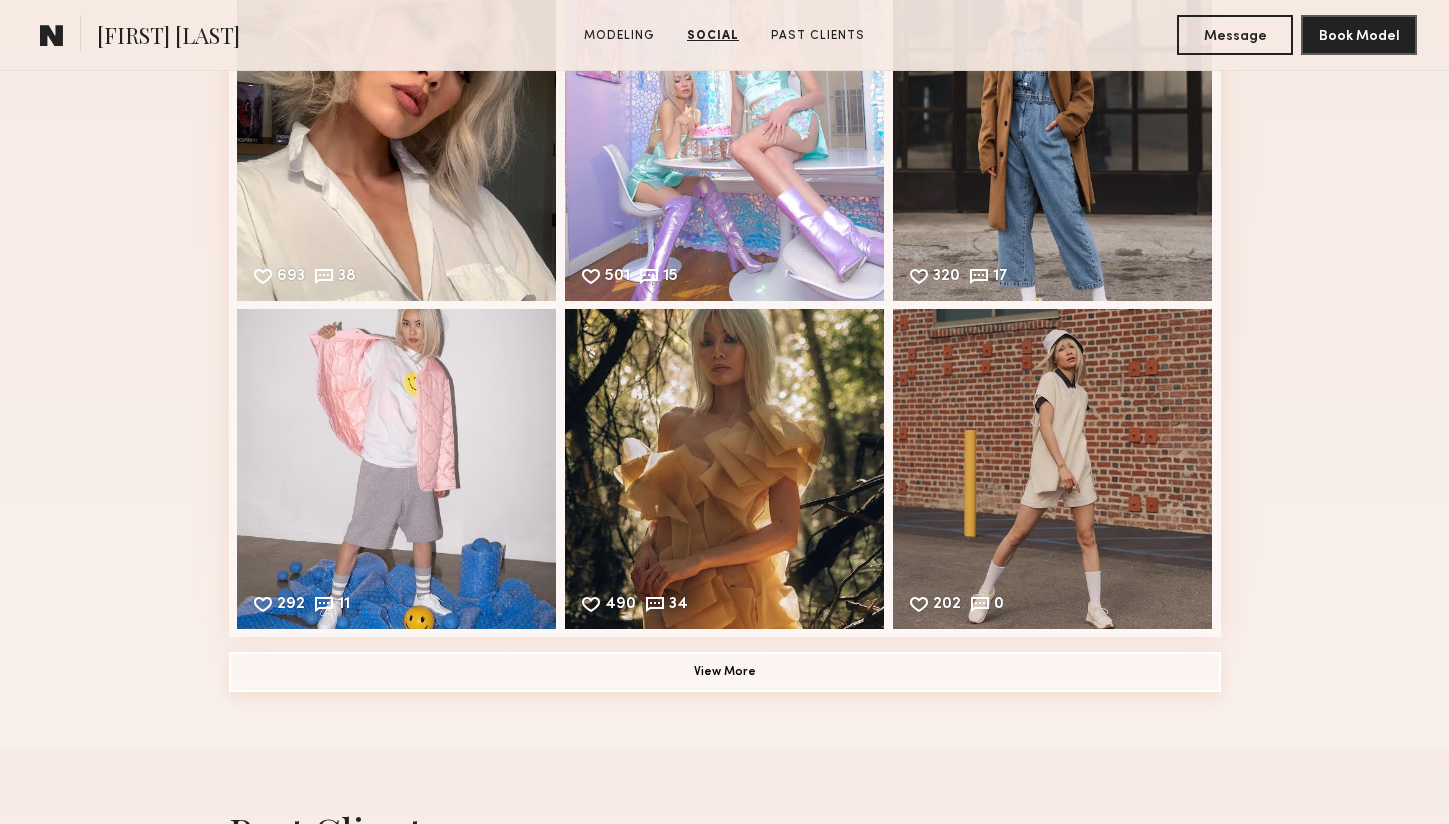 click on "View More" 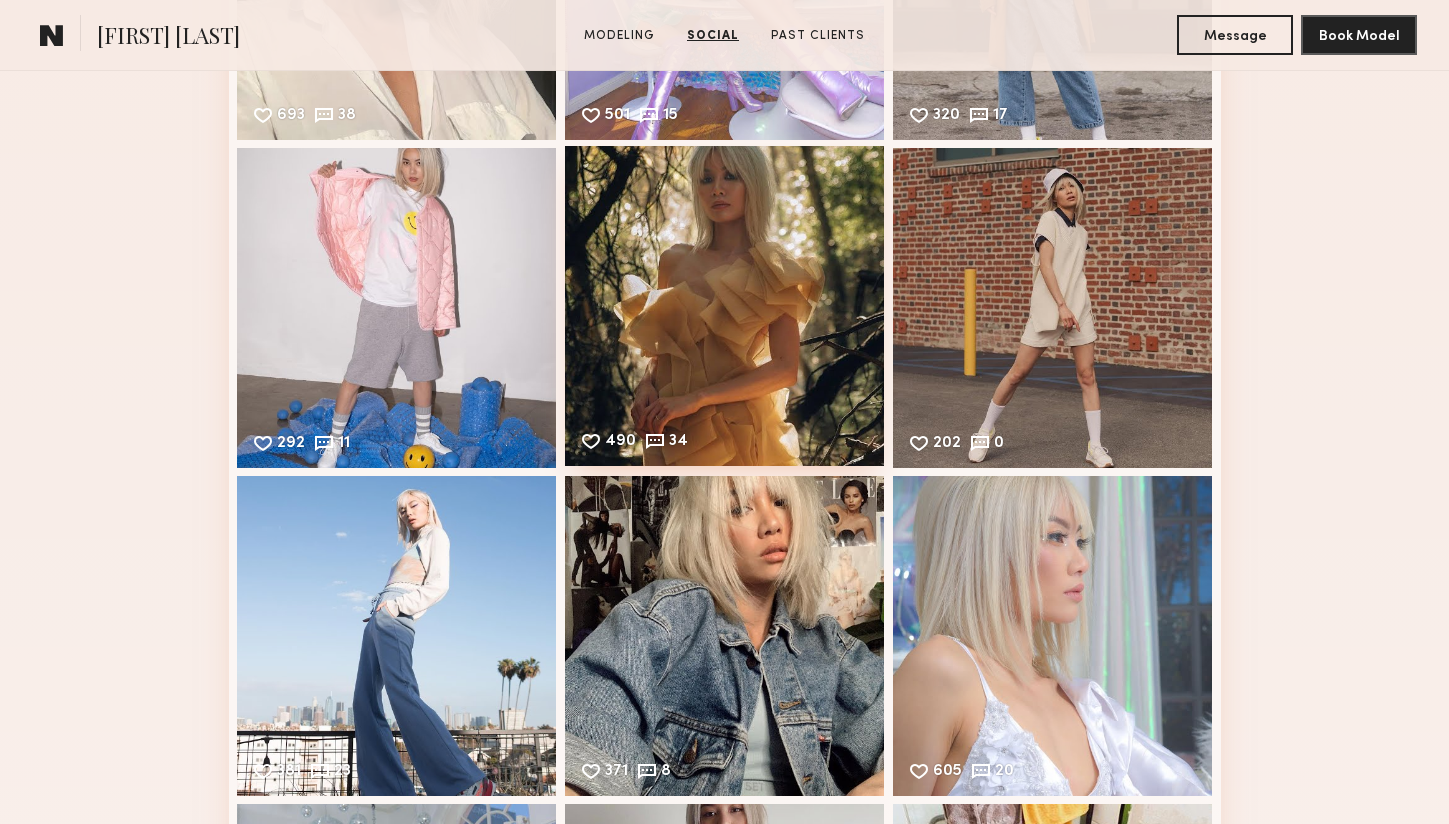 scroll, scrollTop: 2404, scrollLeft: 0, axis: vertical 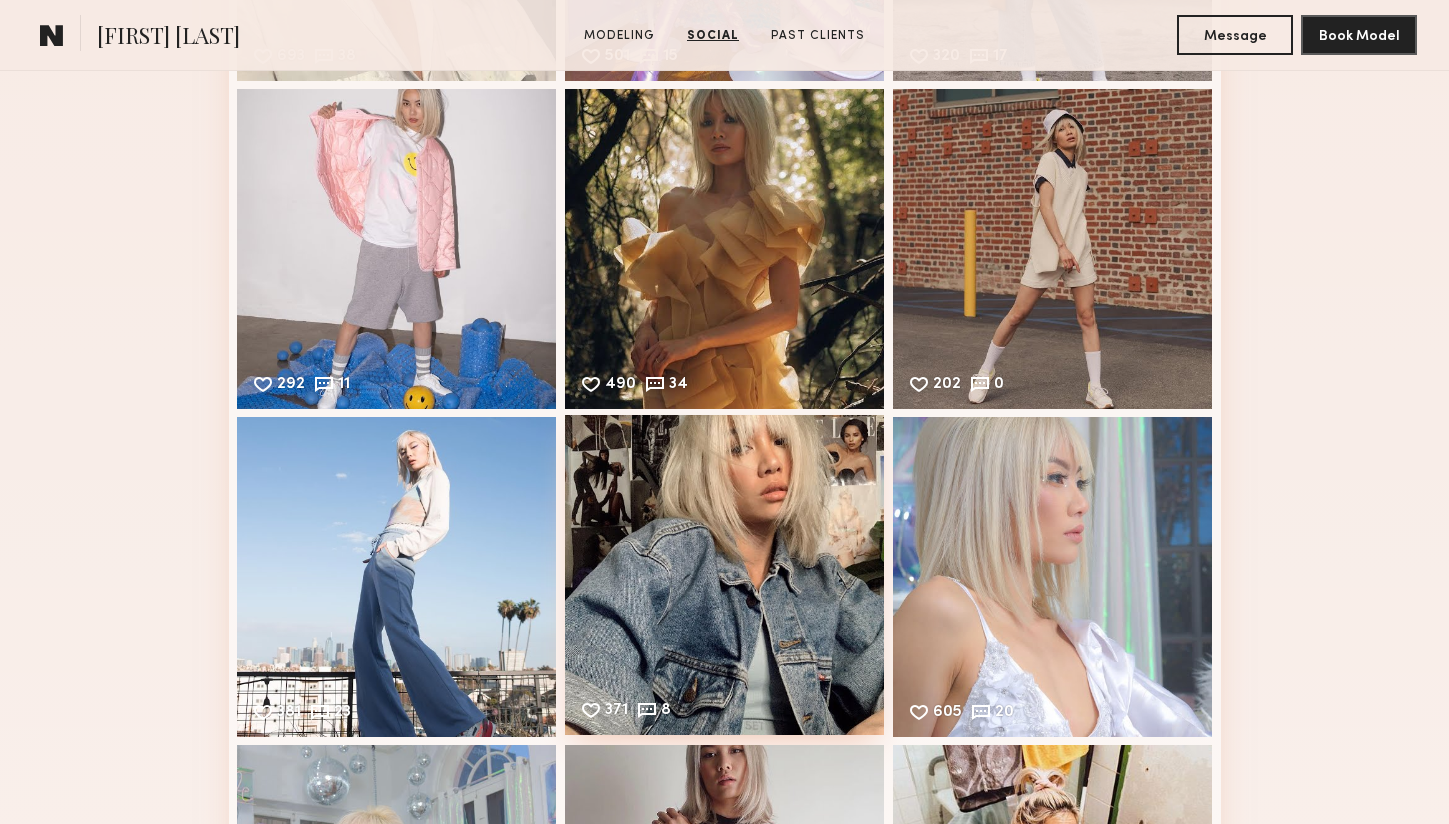 click on "371 8  Likes & comments displayed  to show model’s engagement" at bounding box center [725, 575] 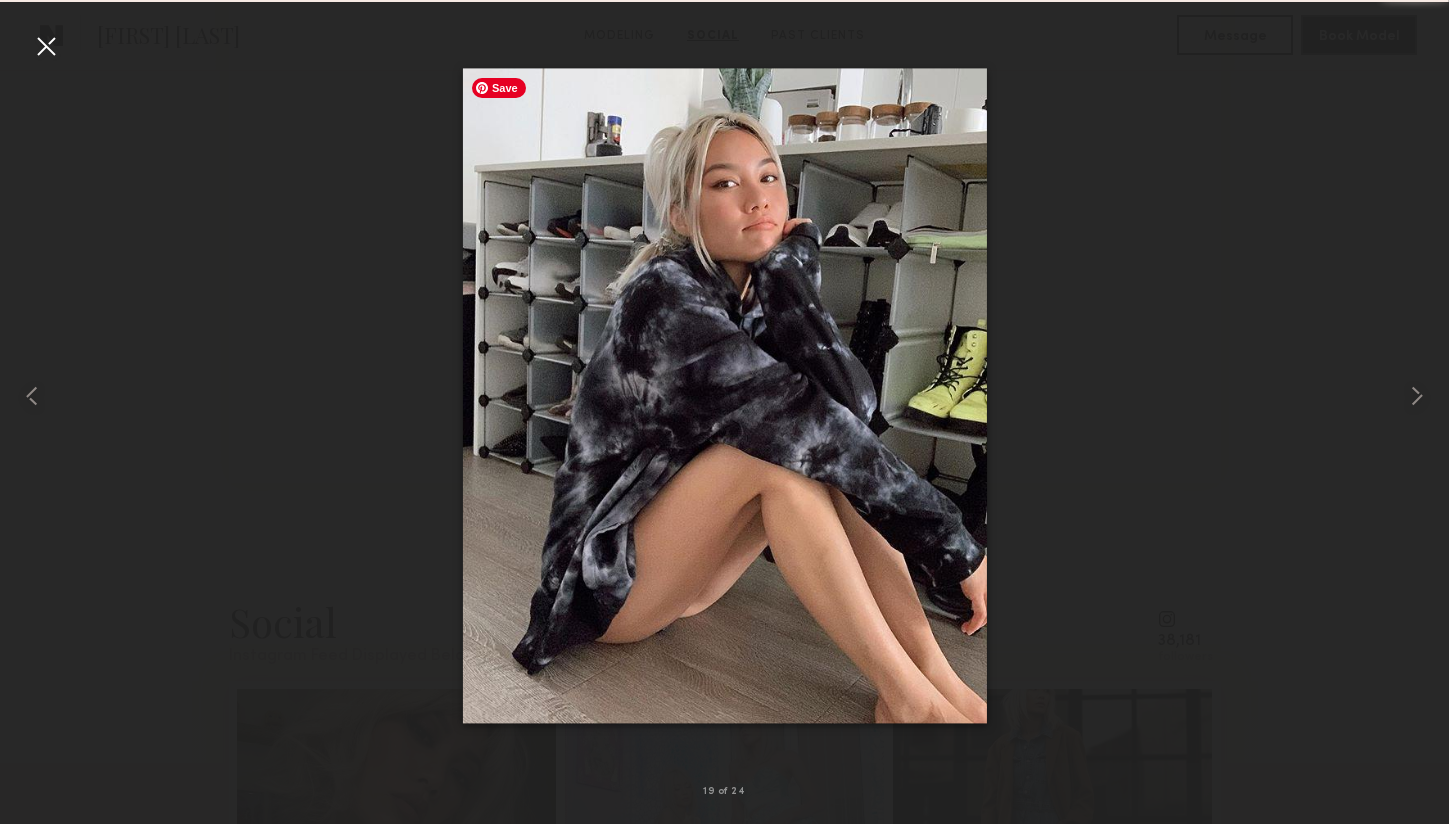 scroll, scrollTop: 3332, scrollLeft: 0, axis: vertical 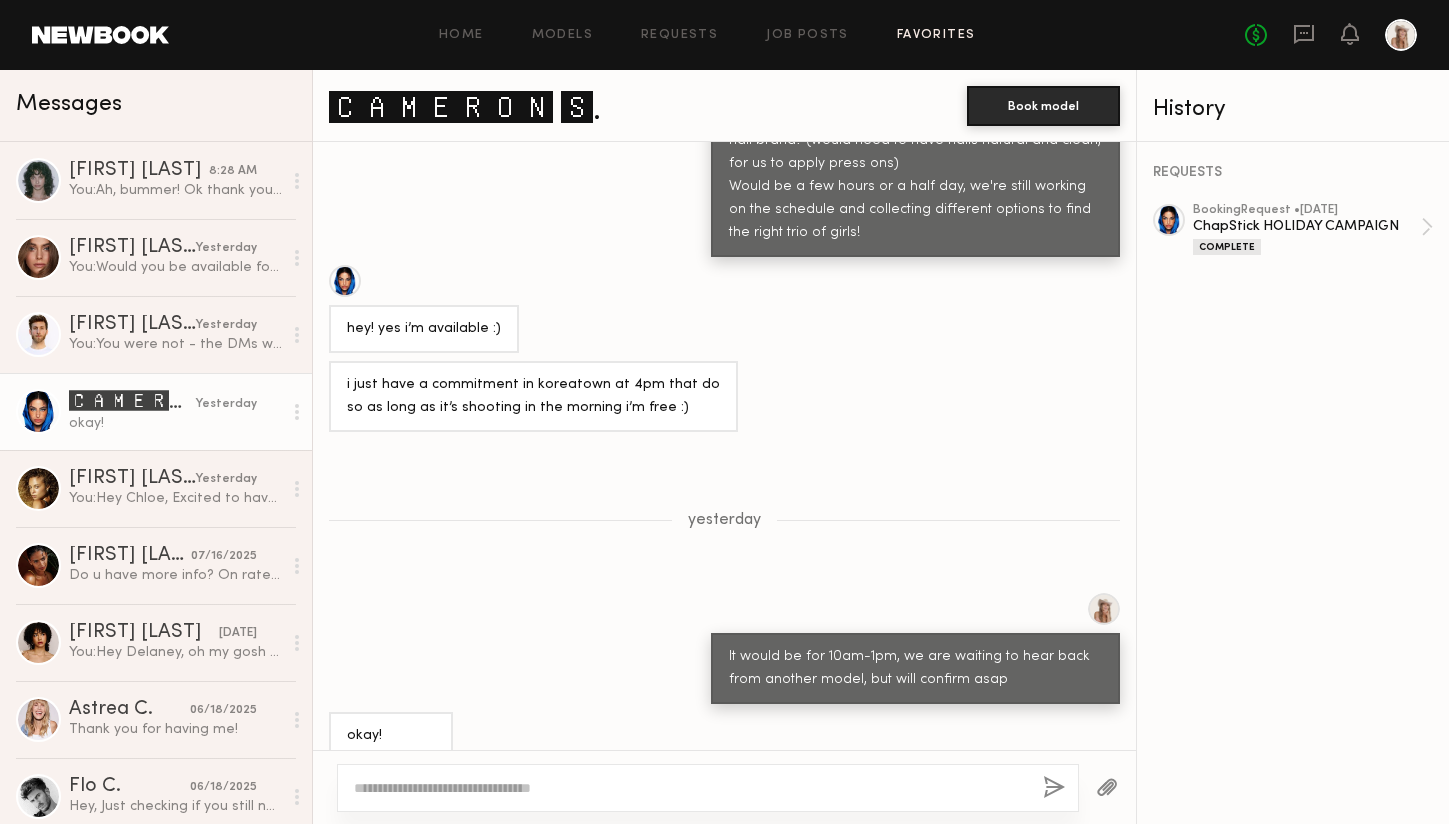 click on "Favorites" 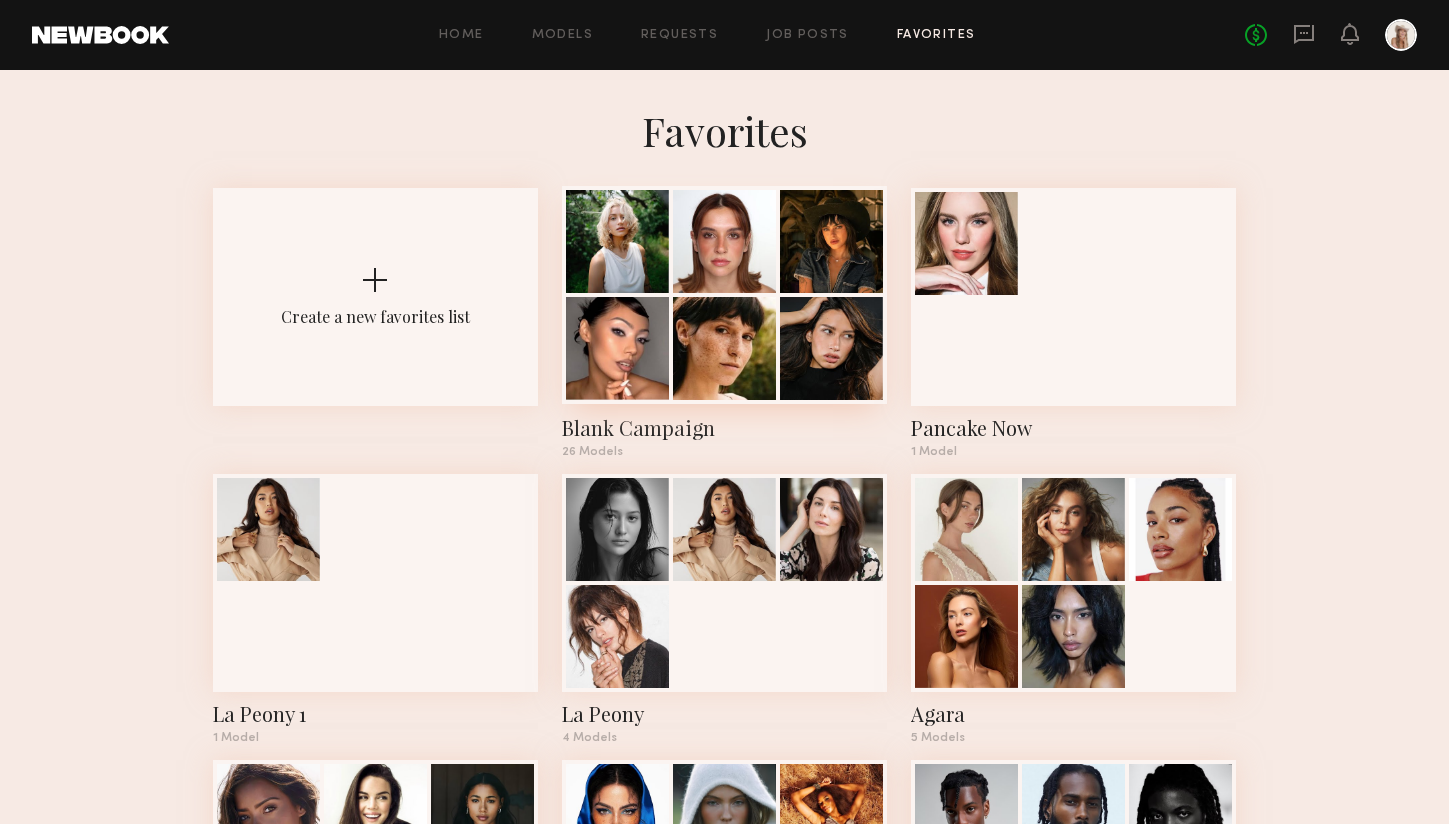 click 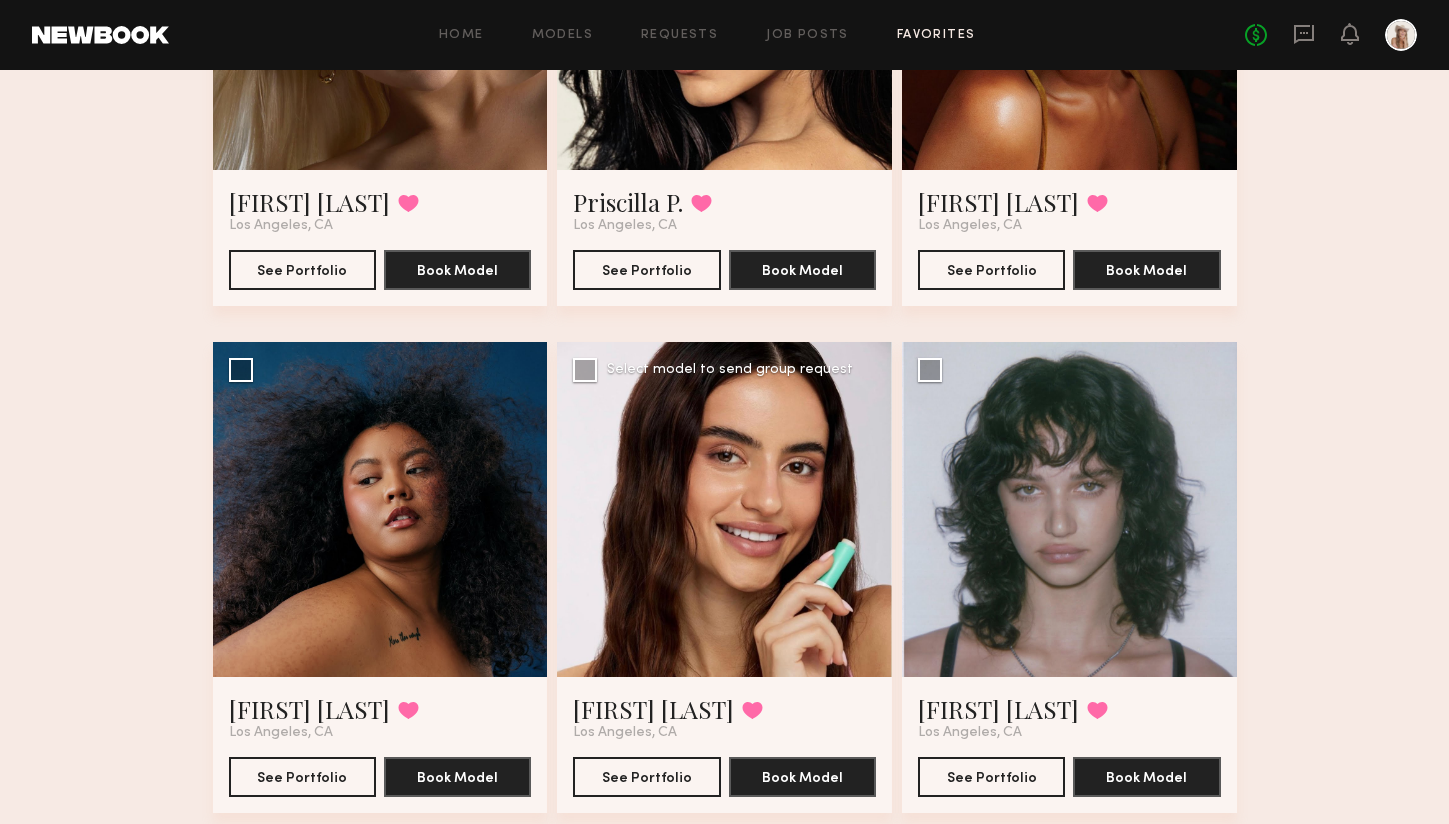 scroll, scrollTop: 2955, scrollLeft: 0, axis: vertical 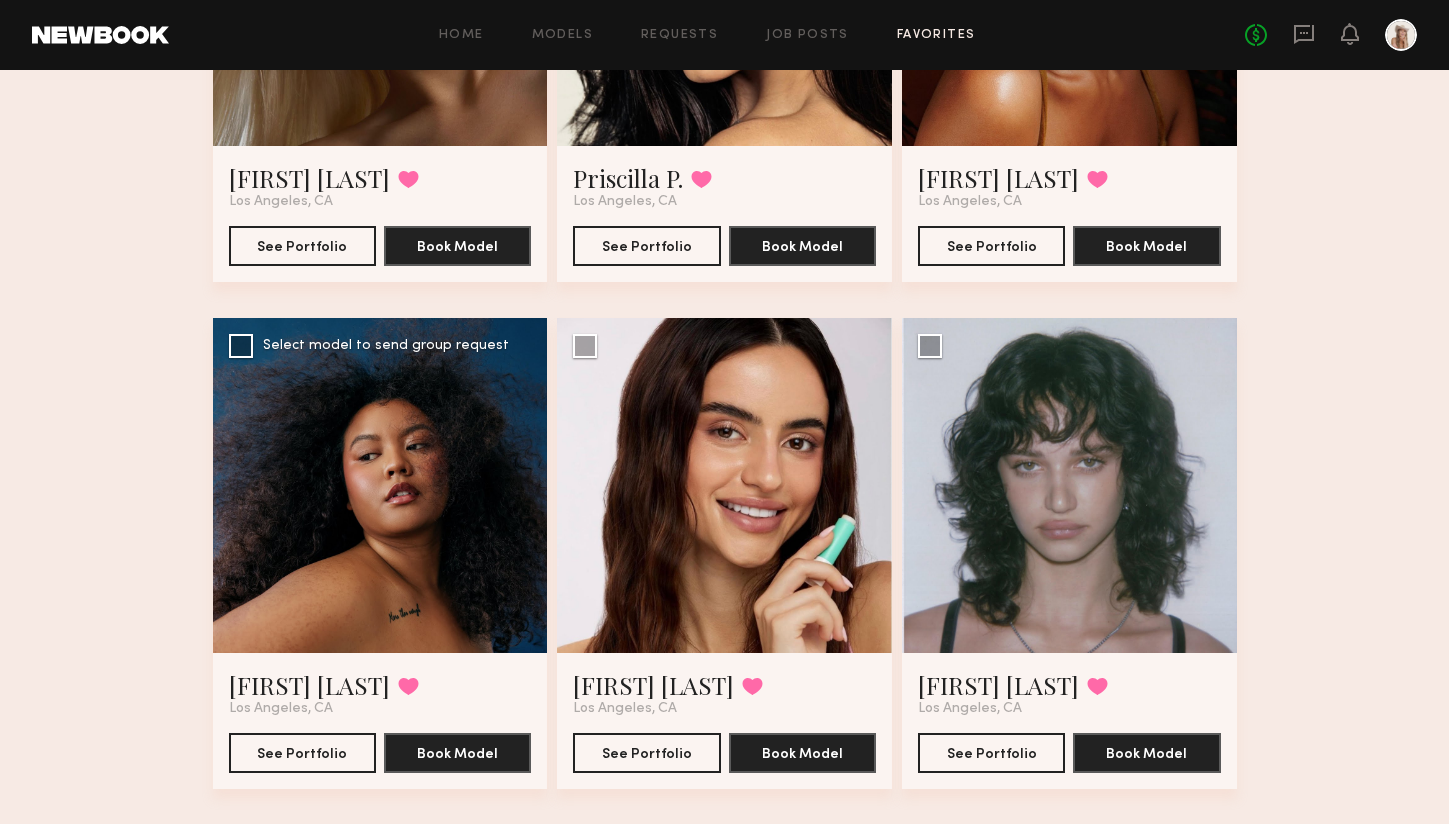 click 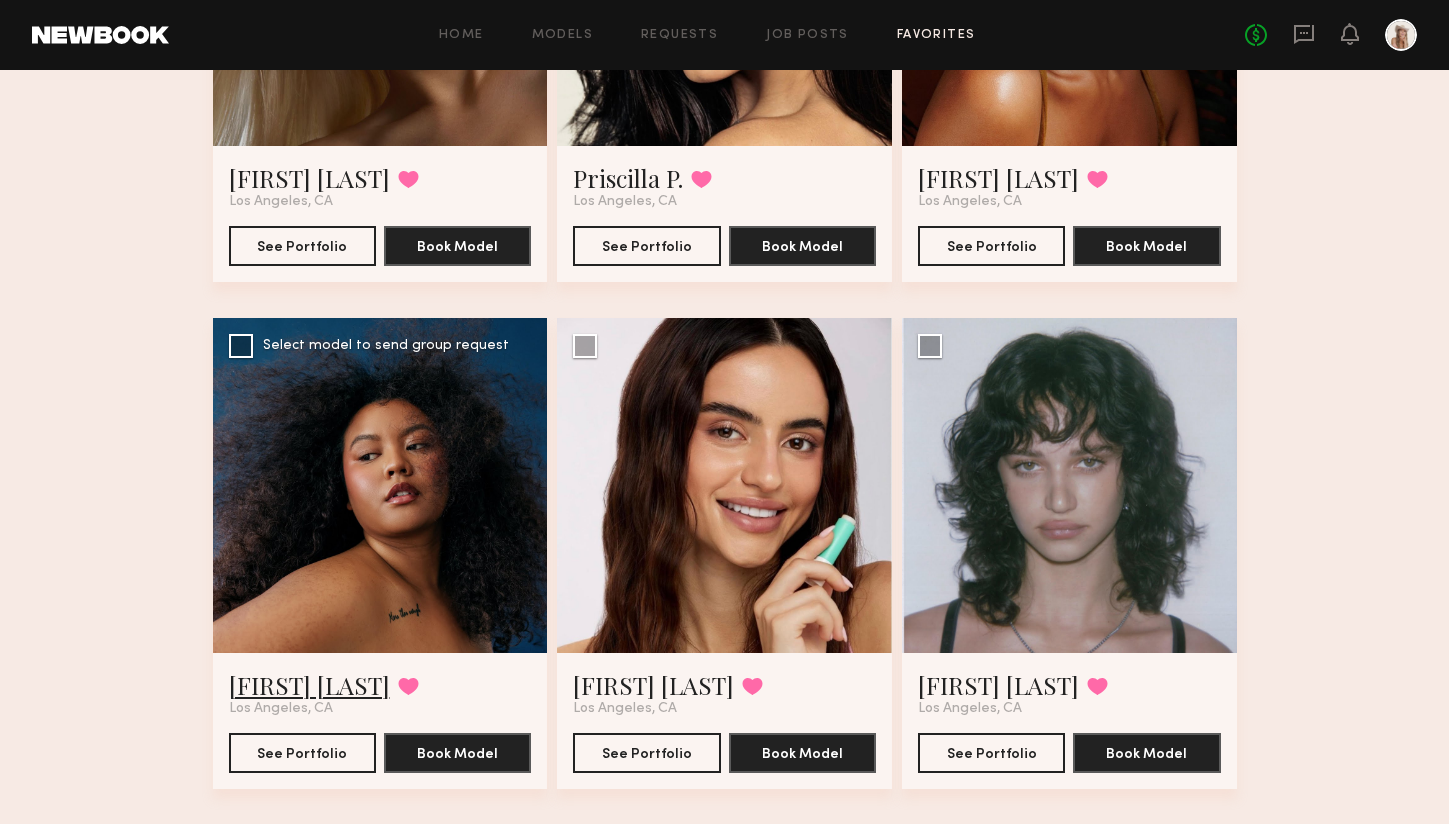 click on "[FIRST] [LAST]" 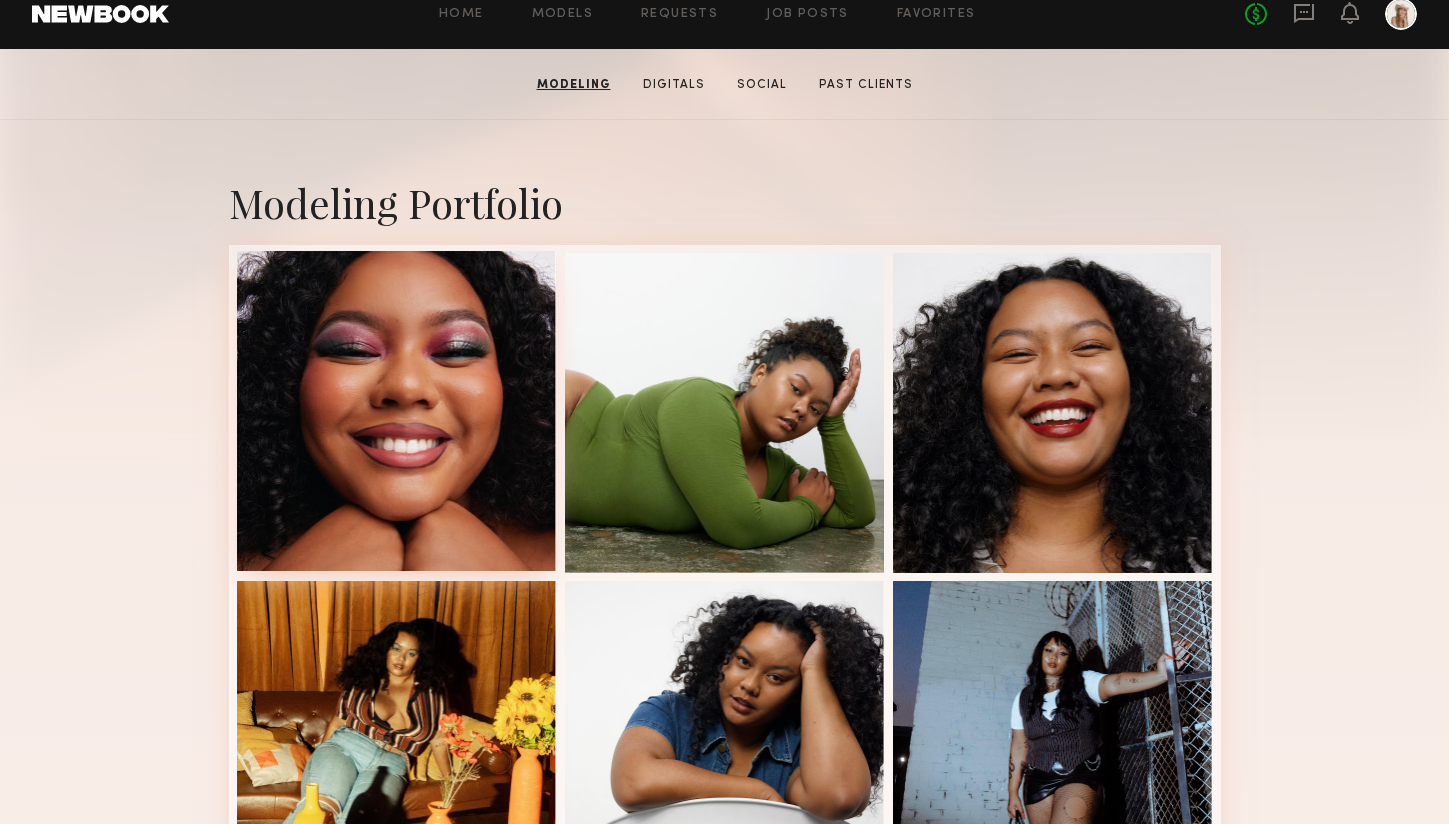 scroll, scrollTop: 353, scrollLeft: 0, axis: vertical 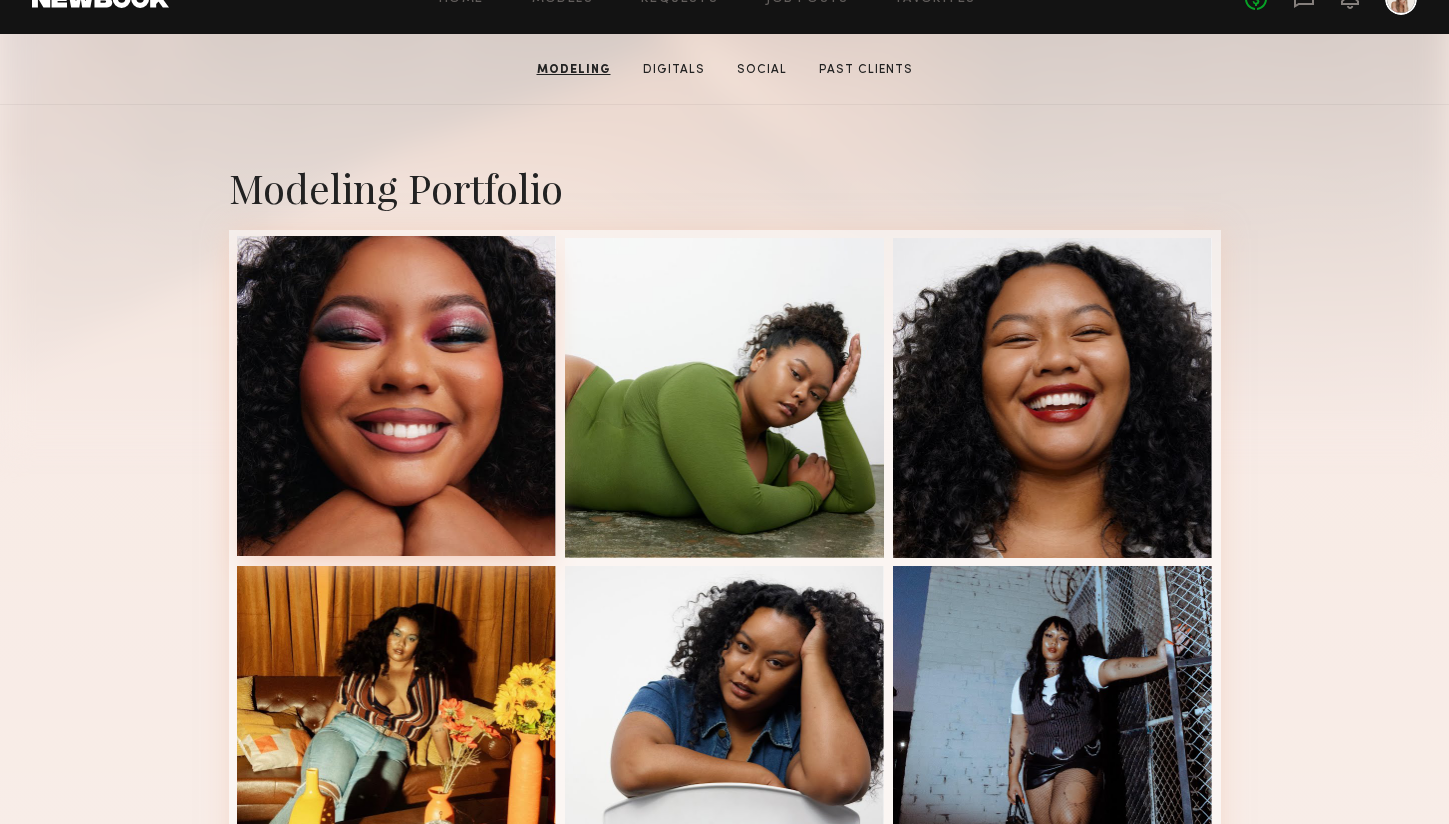 click at bounding box center [397, 396] 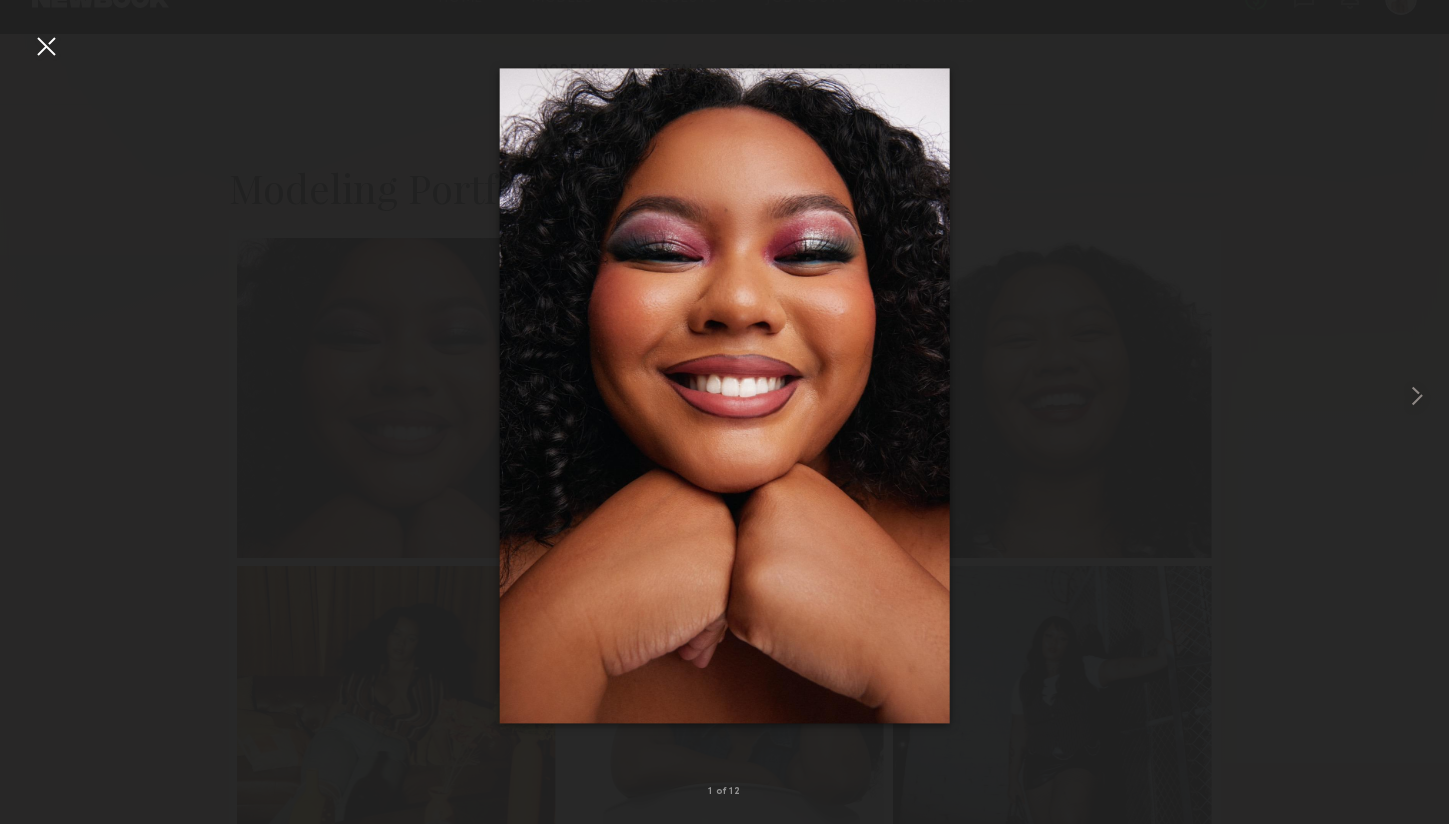 click at bounding box center [46, 46] 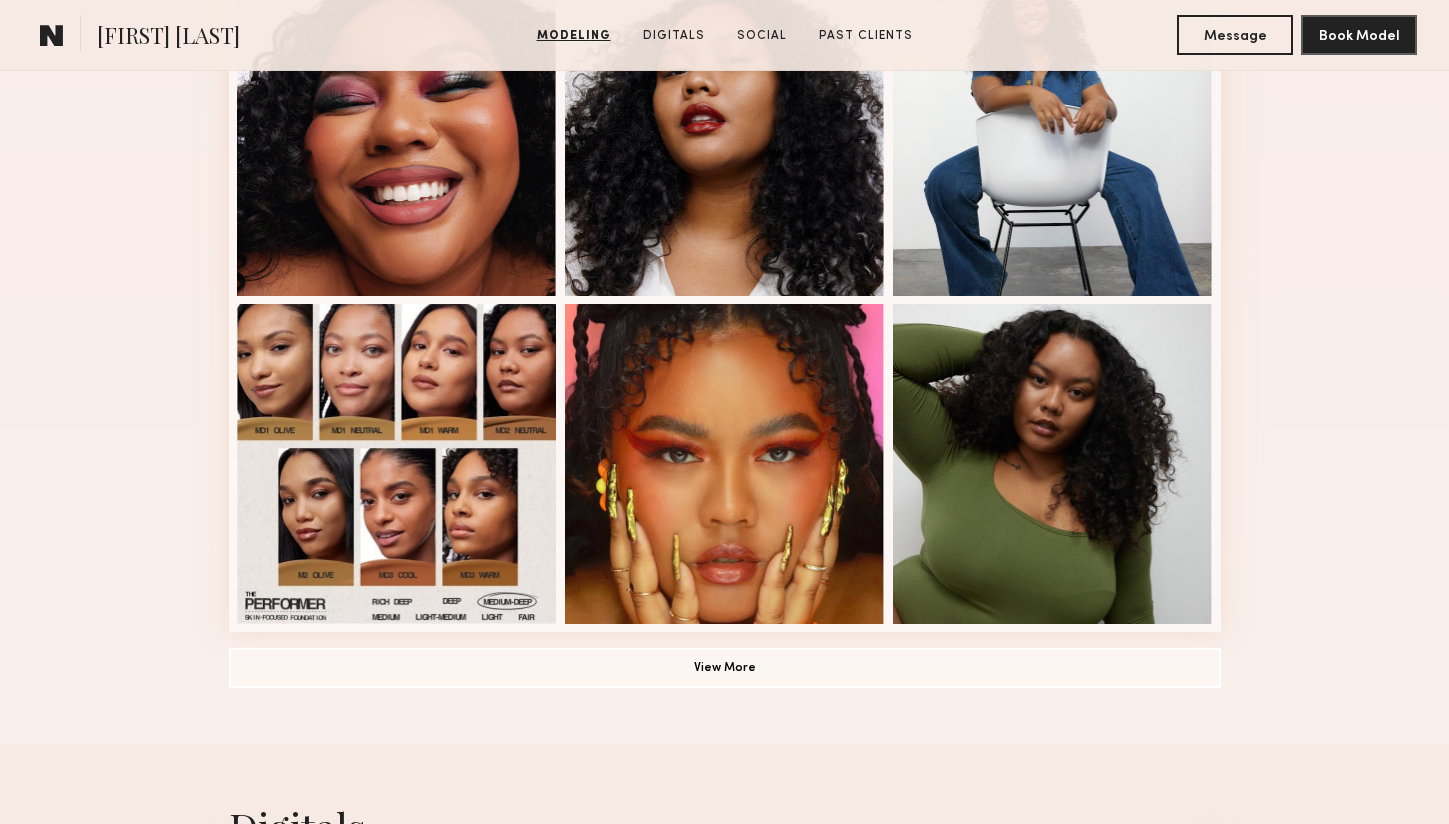 scroll, scrollTop: 1266, scrollLeft: 0, axis: vertical 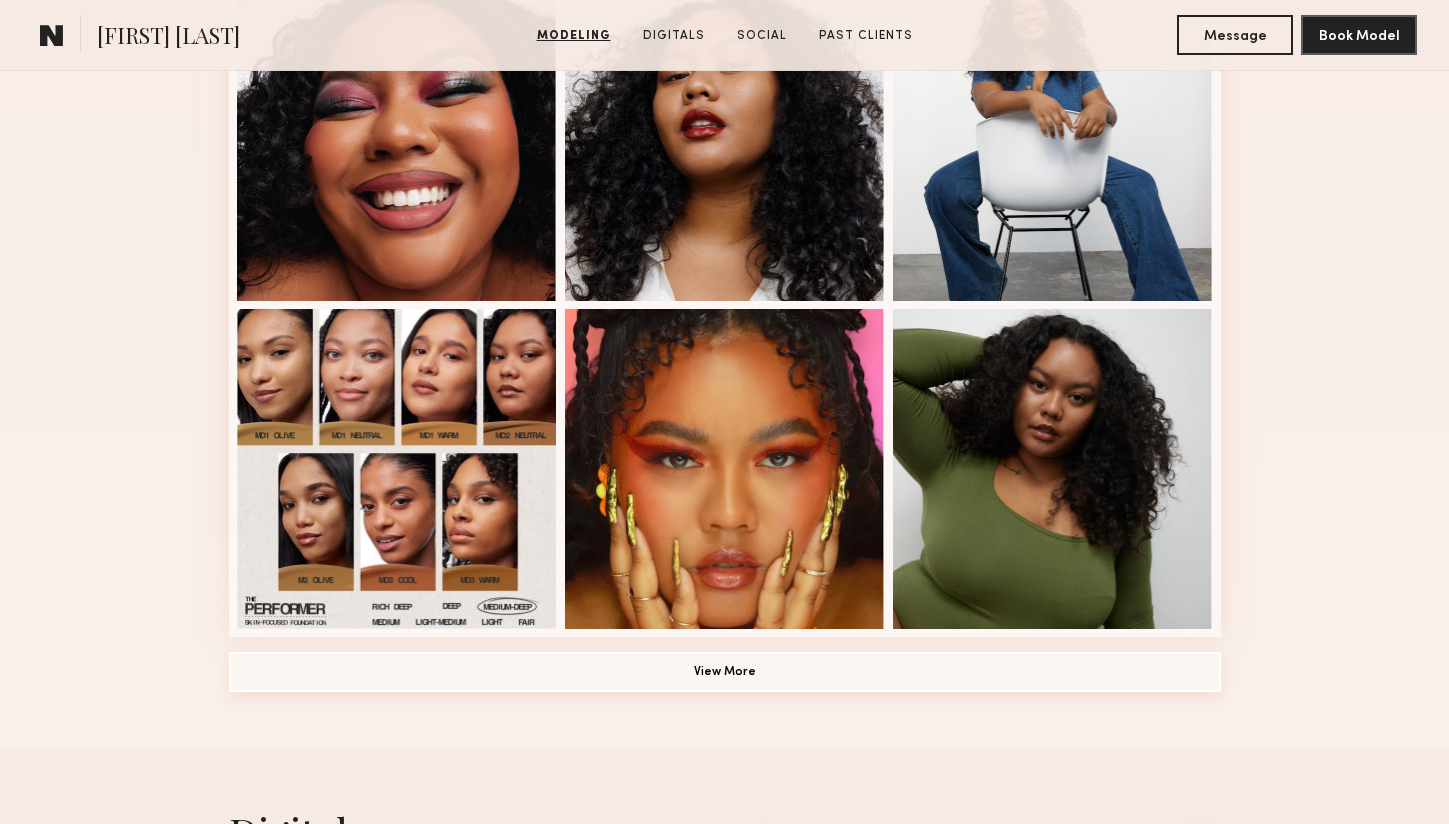 click on "View More" 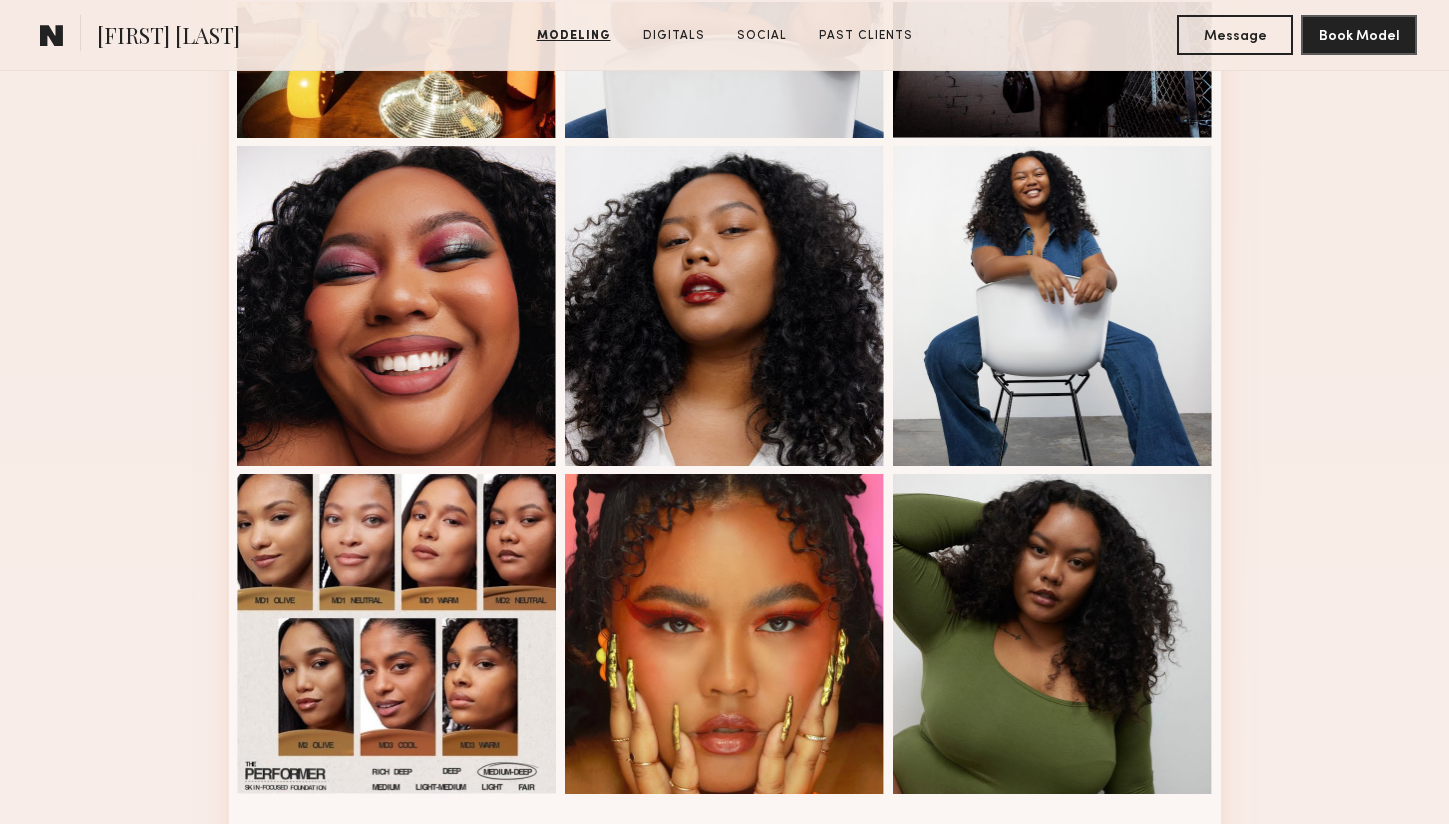 scroll, scrollTop: 1100, scrollLeft: 0, axis: vertical 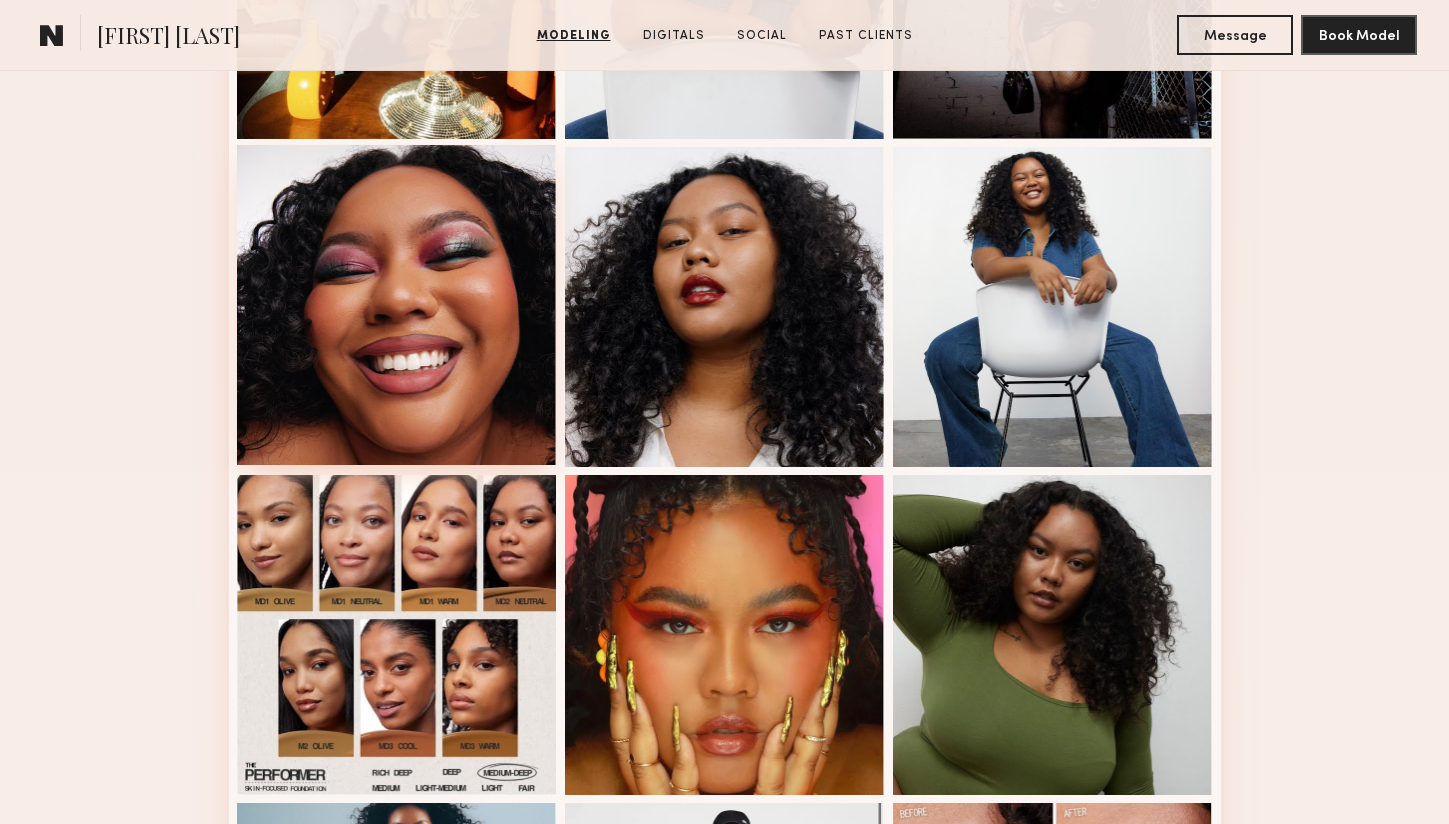 click at bounding box center [397, 305] 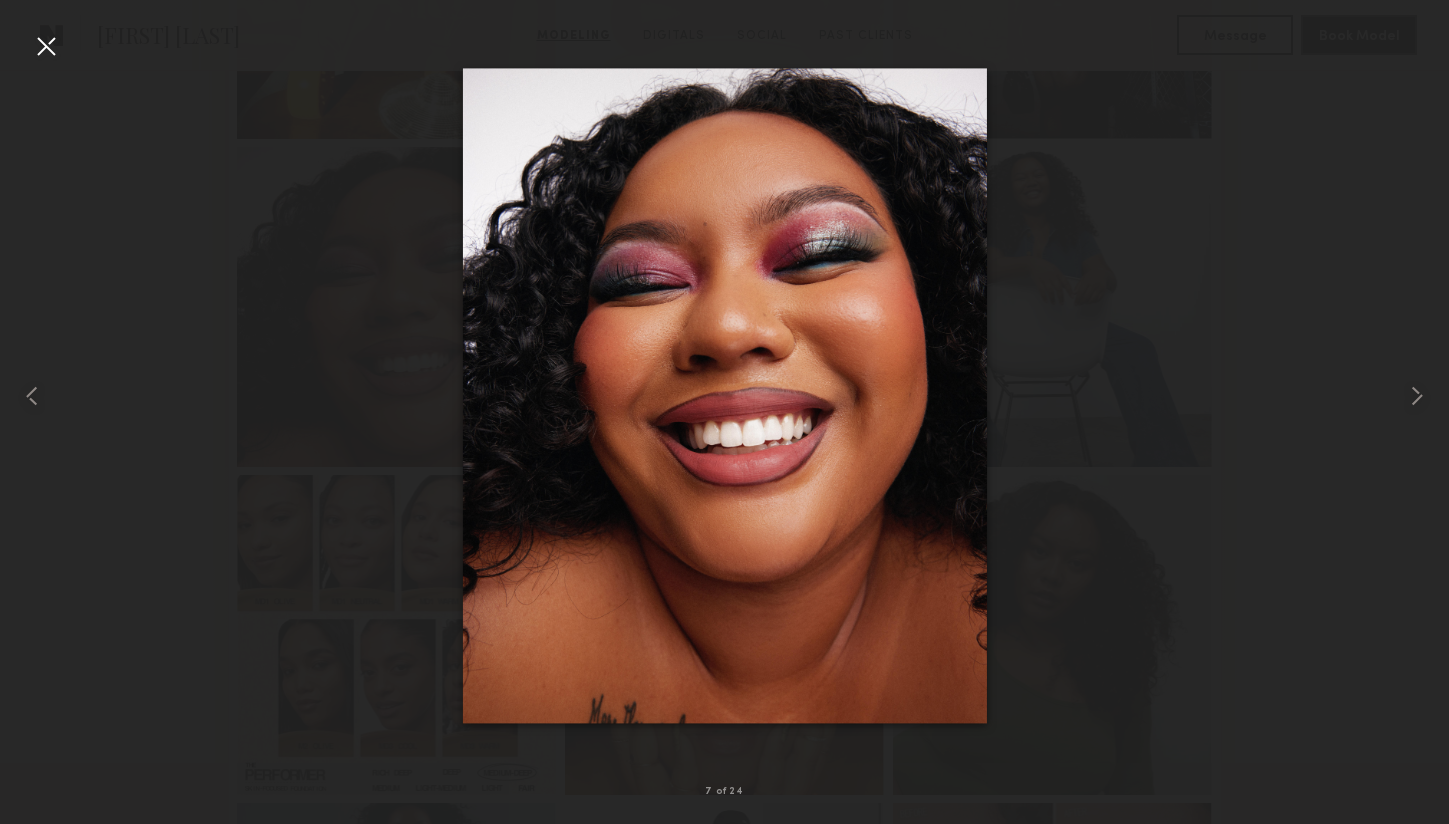 click at bounding box center [46, 46] 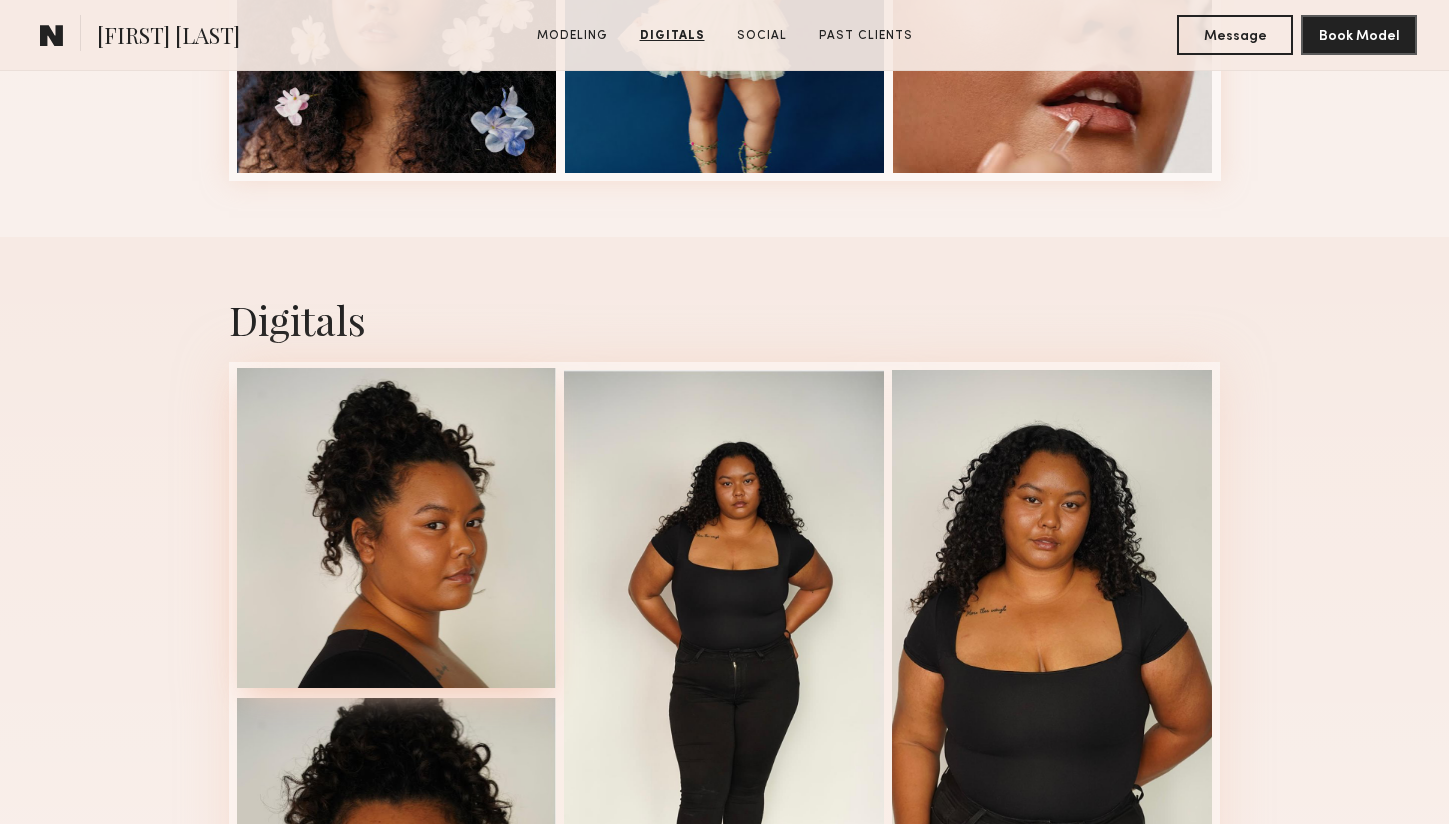 scroll, scrollTop: 2532, scrollLeft: 0, axis: vertical 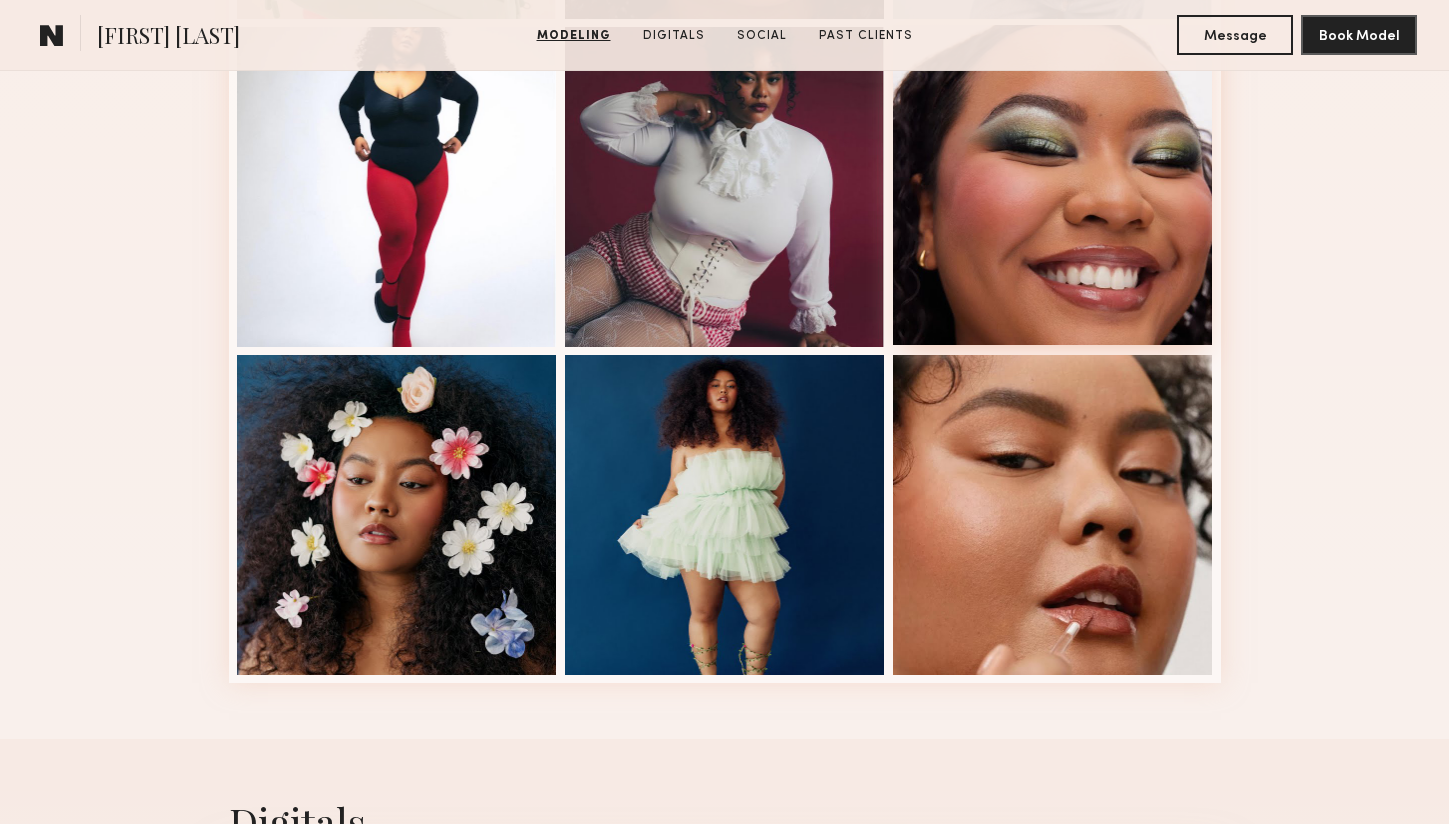 click at bounding box center [1053, 185] 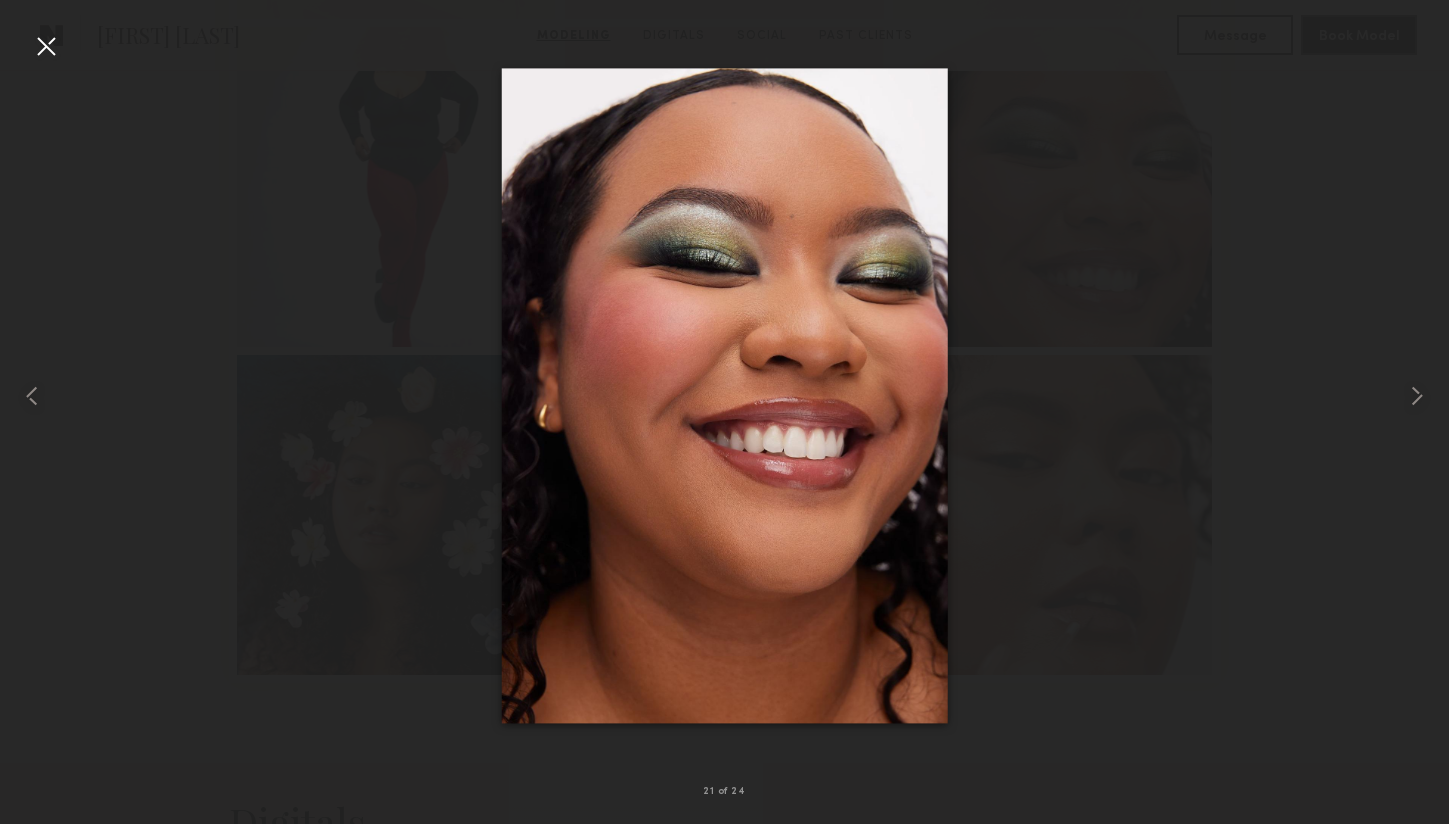 click at bounding box center (46, 46) 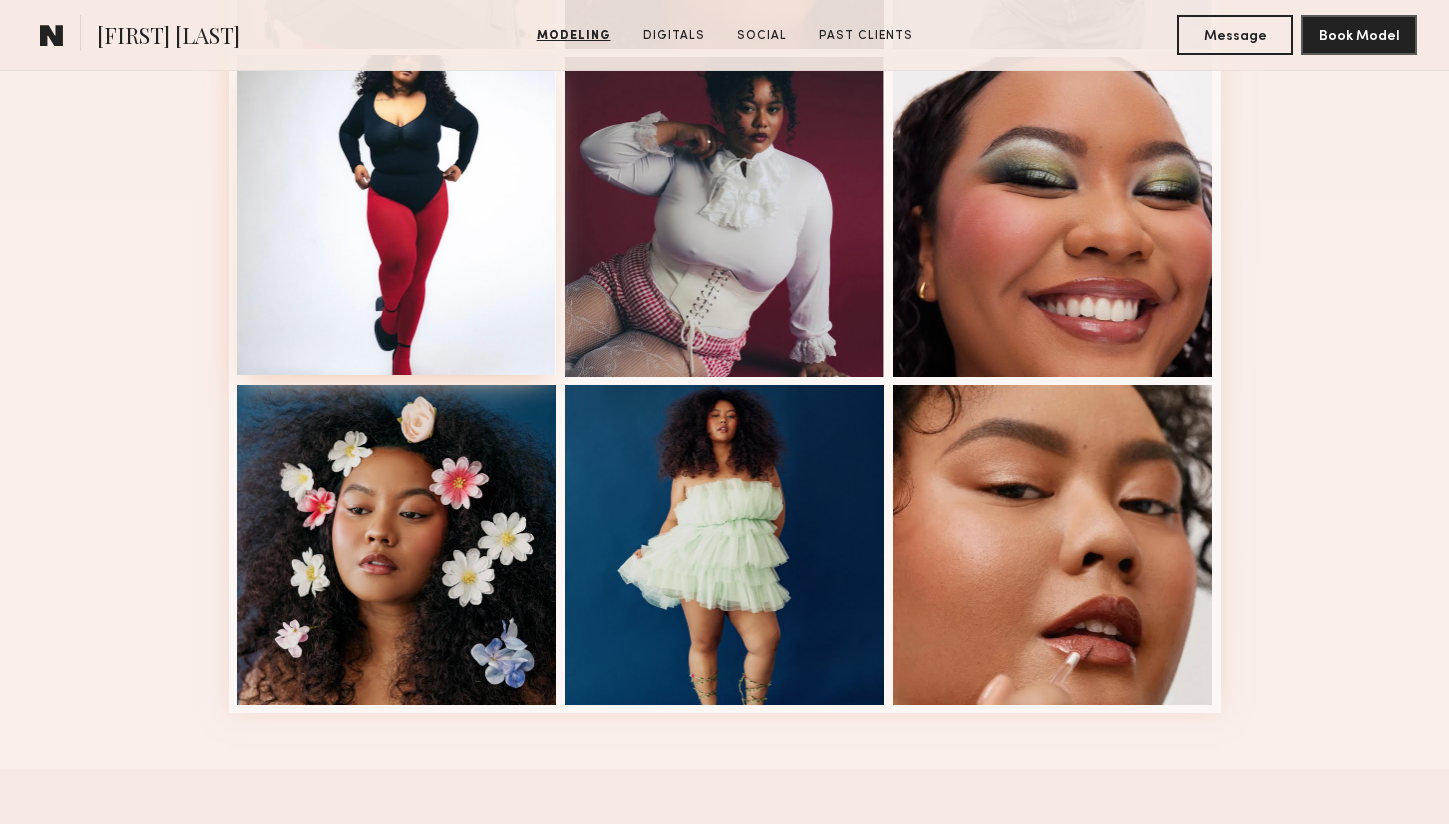 scroll, scrollTop: 2497, scrollLeft: 0, axis: vertical 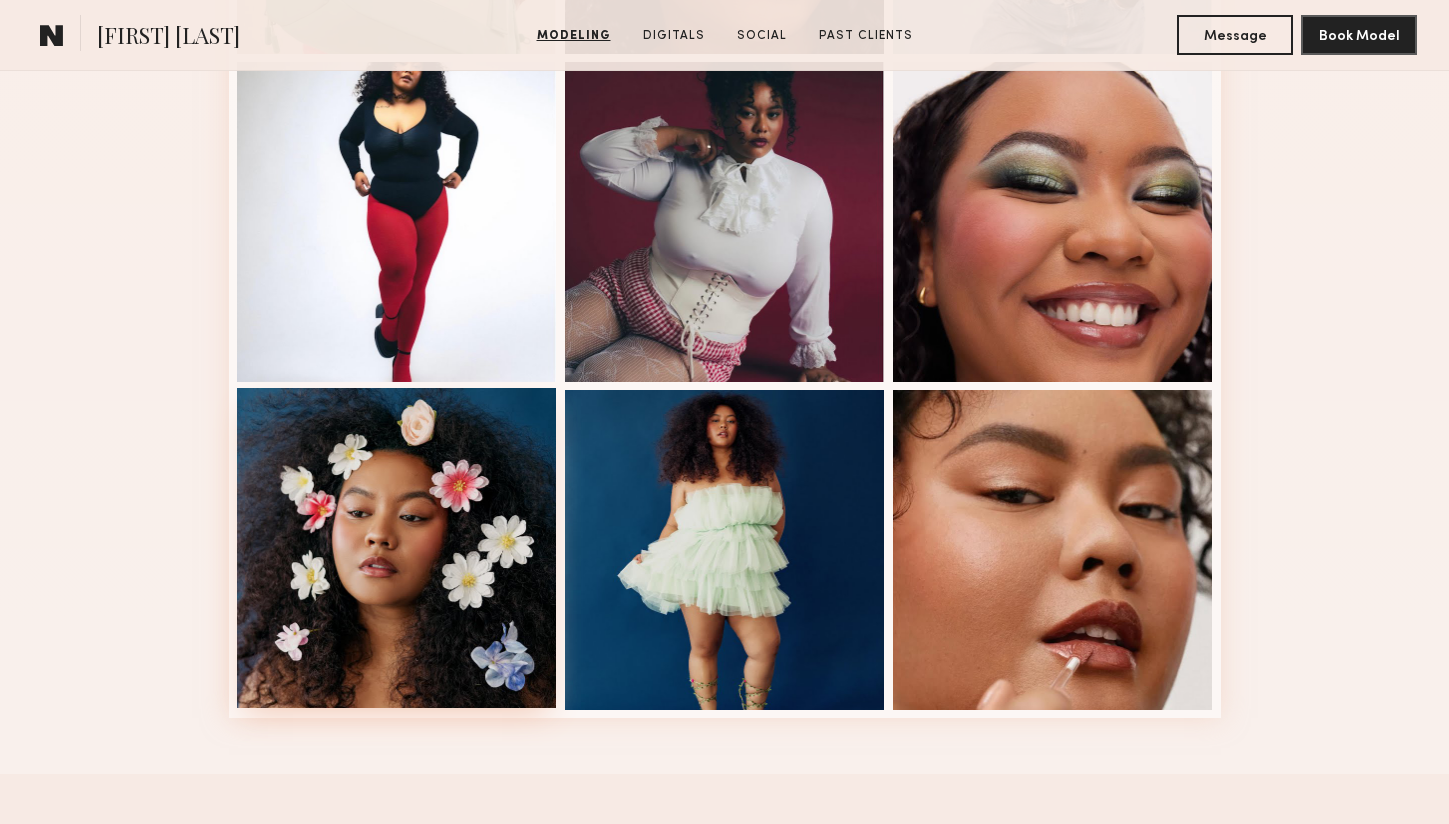 click at bounding box center [397, 548] 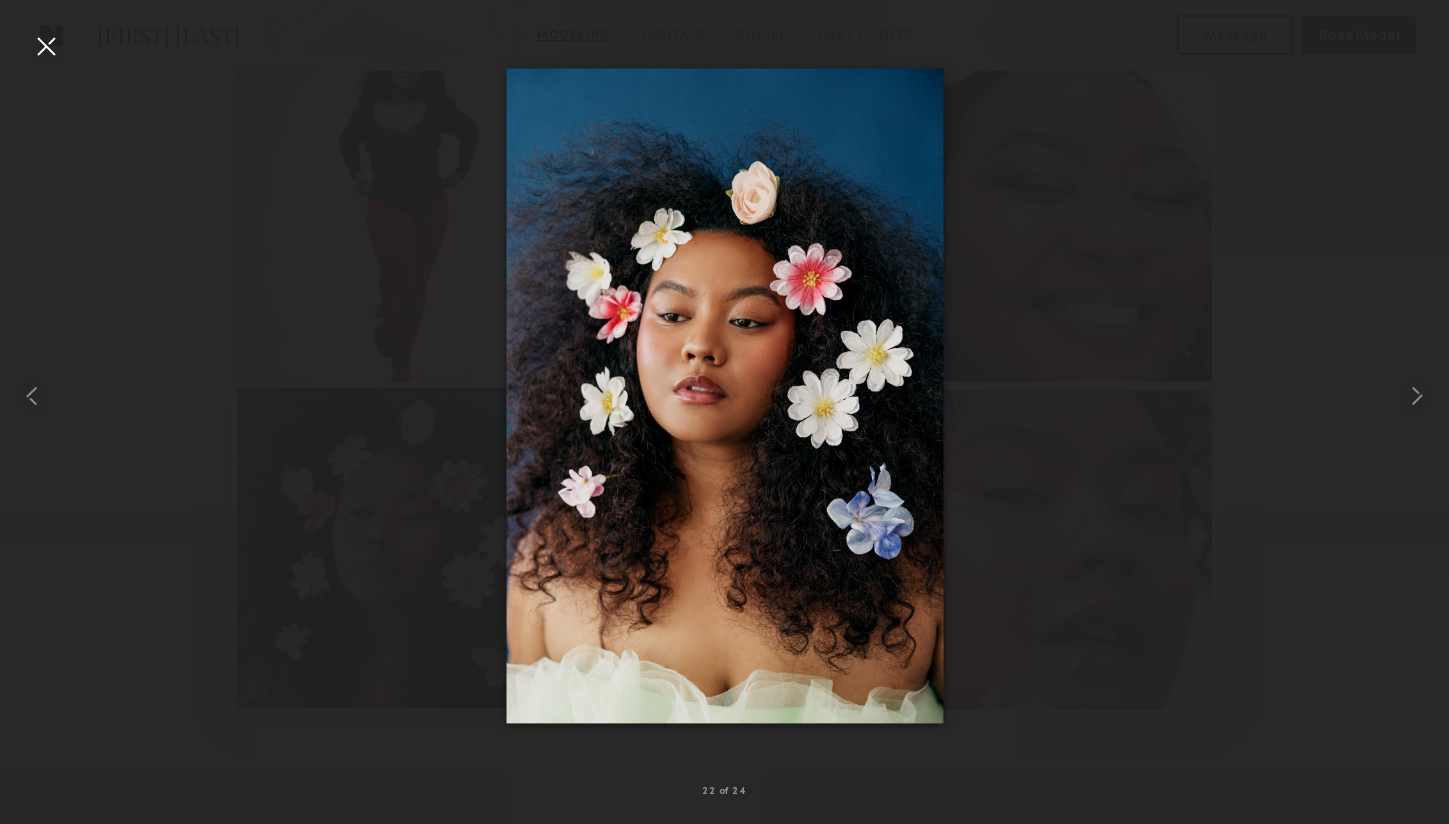 click at bounding box center [724, 396] 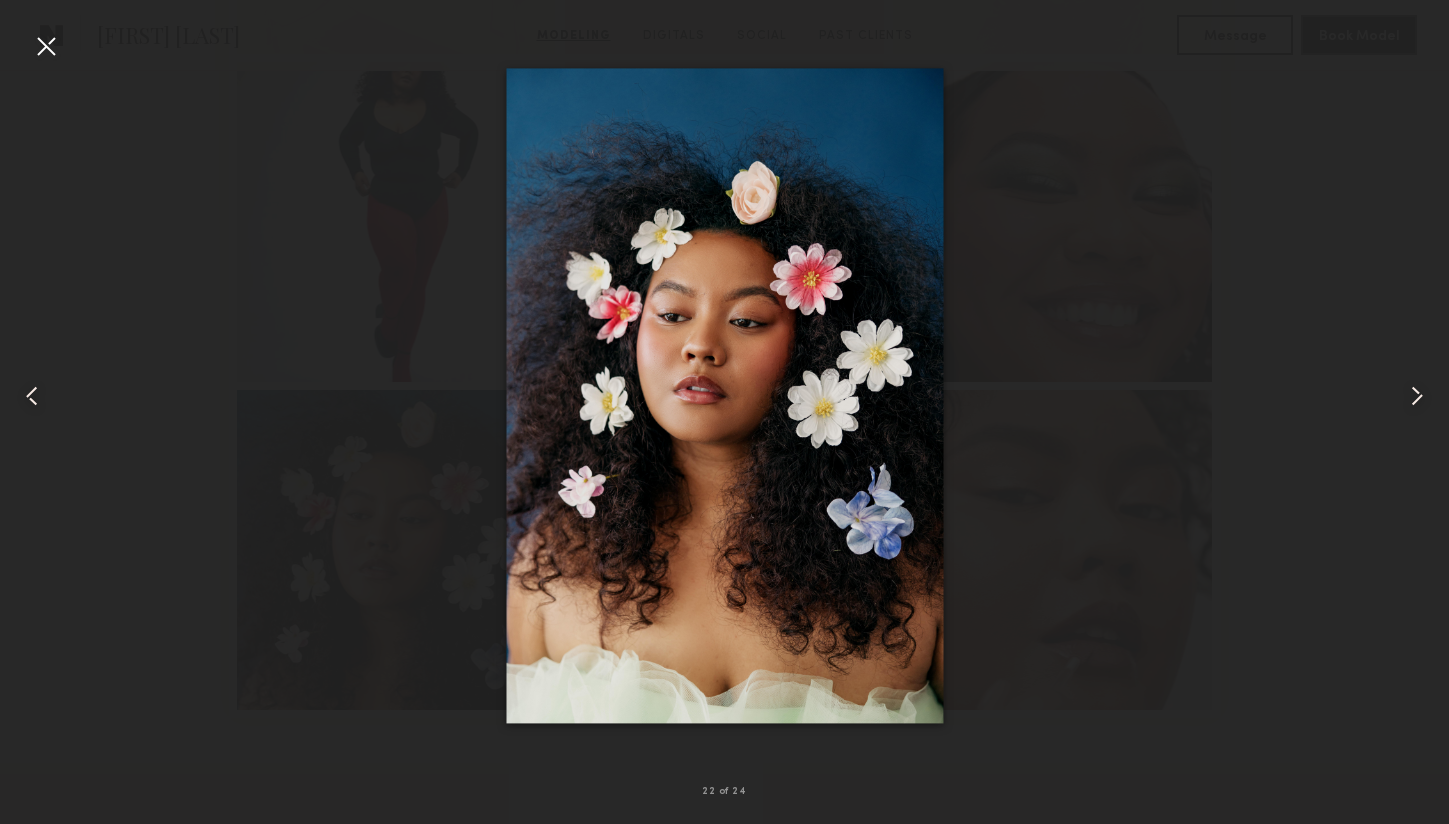 click at bounding box center (46, 46) 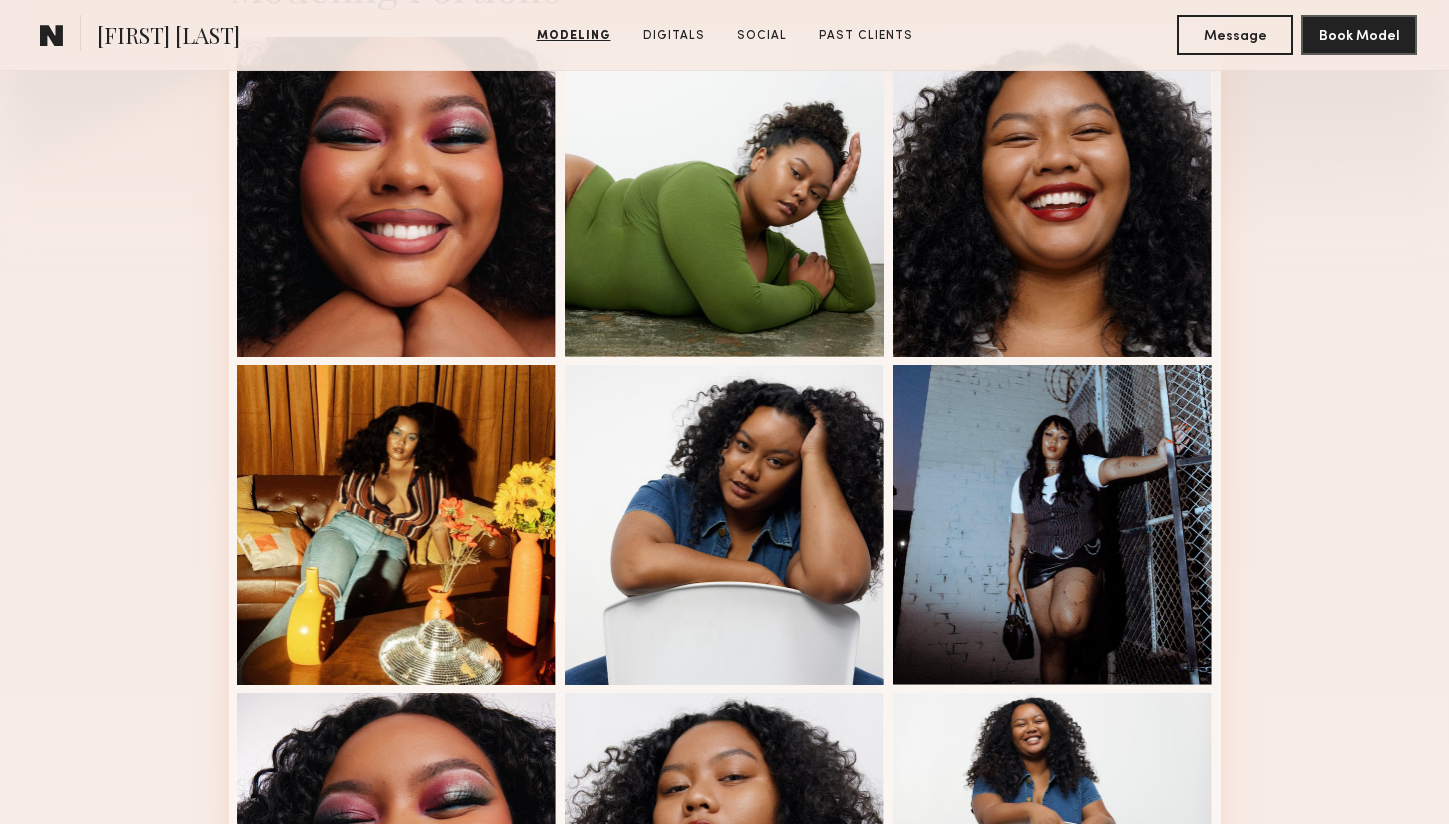 scroll, scrollTop: 561, scrollLeft: 0, axis: vertical 